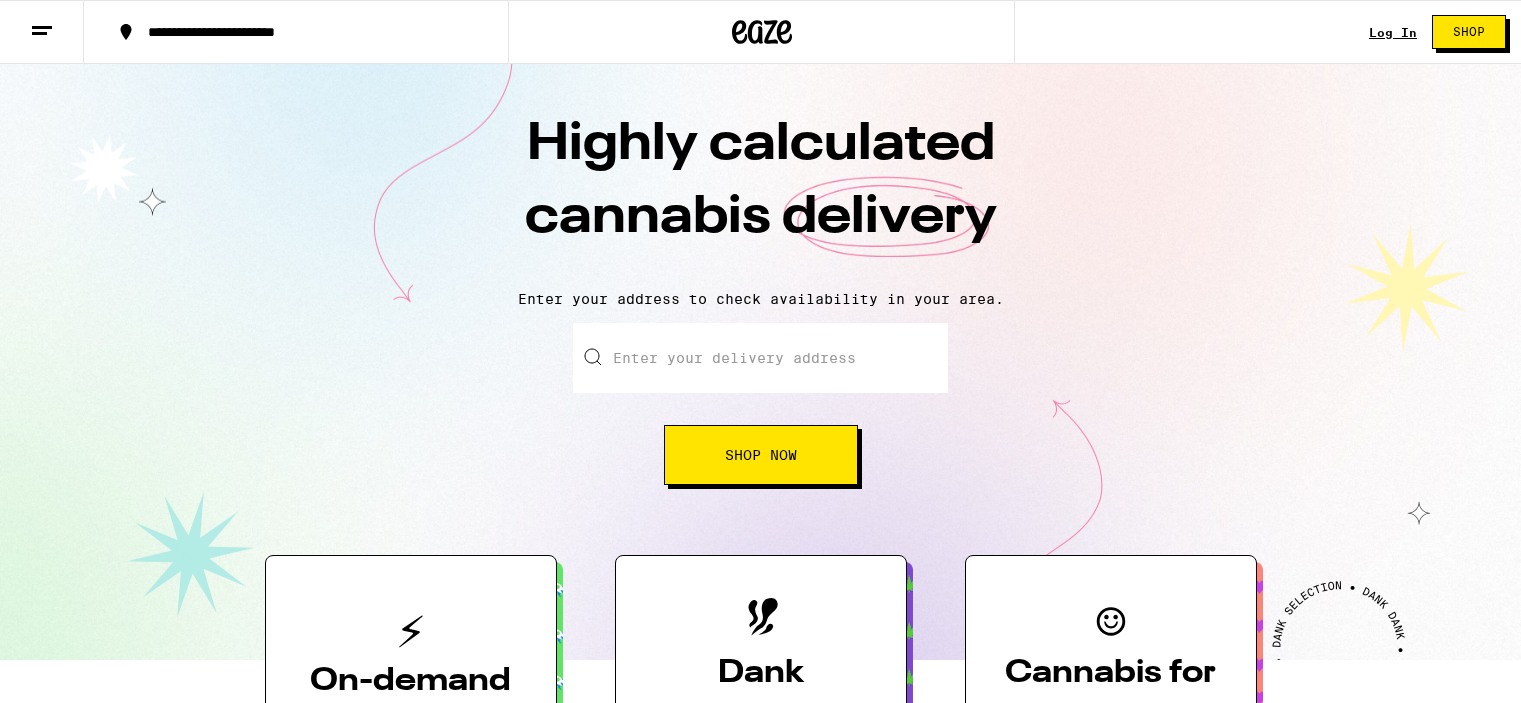 scroll, scrollTop: 0, scrollLeft: 0, axis: both 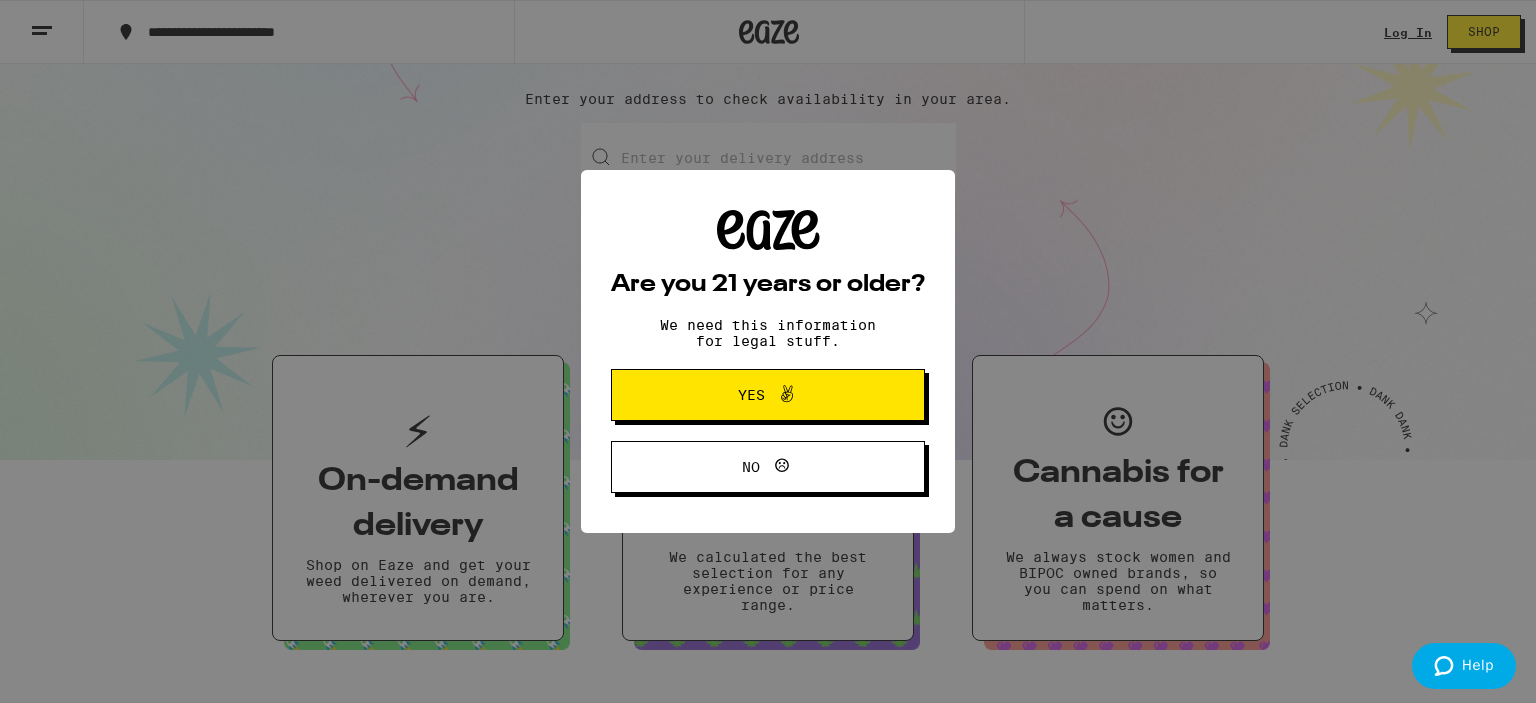 click on "Yes" at bounding box center (768, 395) 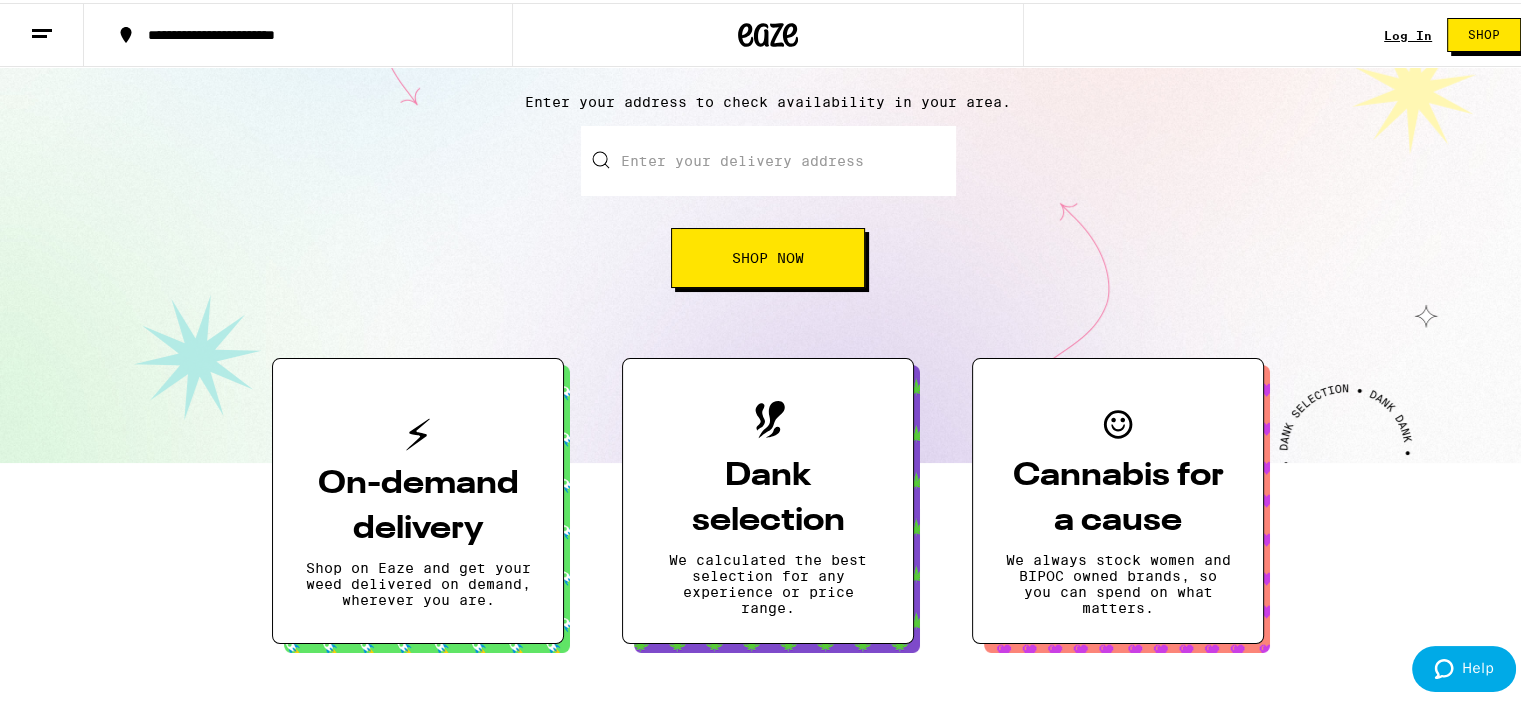 click on "Enter your delivery address" at bounding box center [768, 158] 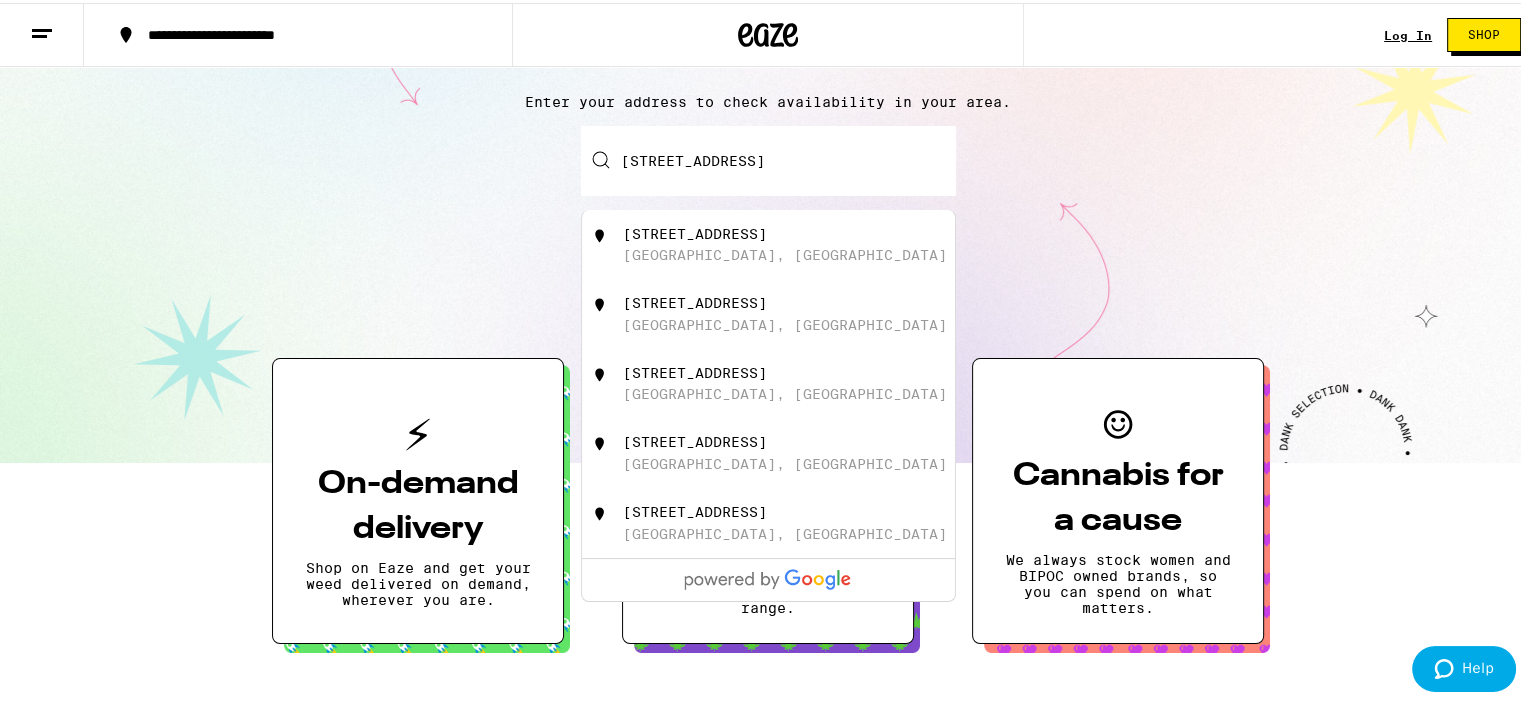 click on "[GEOGRAPHIC_DATA], [GEOGRAPHIC_DATA]" at bounding box center (785, 252) 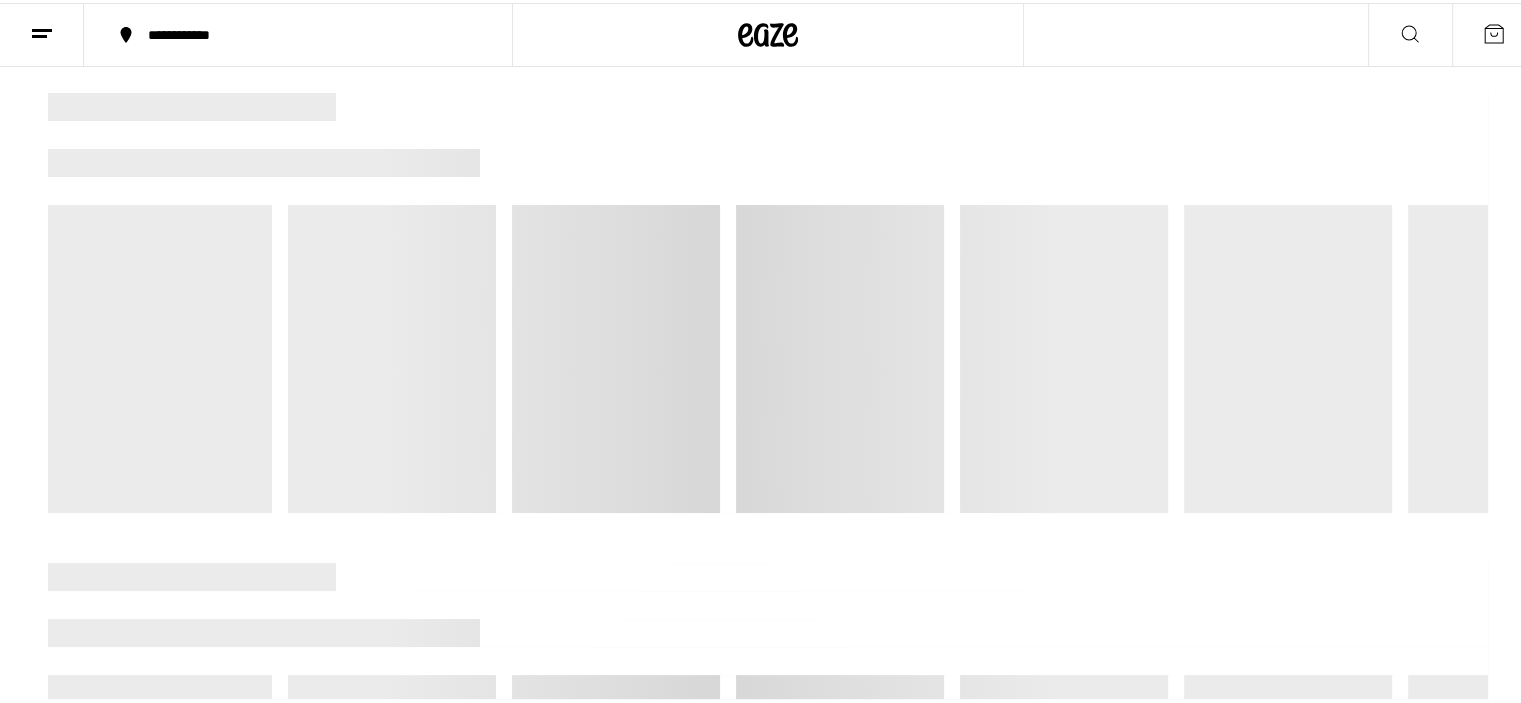 scroll, scrollTop: 0, scrollLeft: 0, axis: both 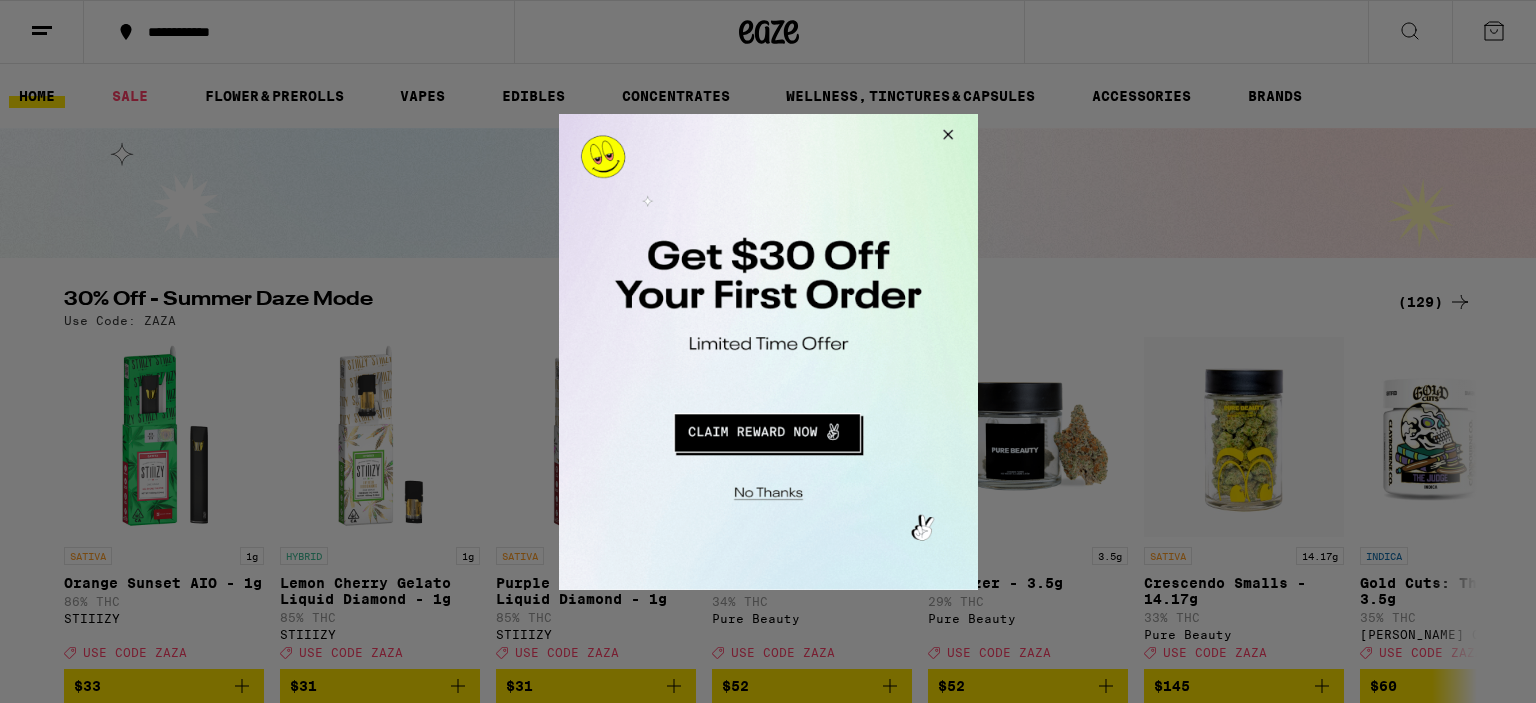 click at bounding box center (766, 429) 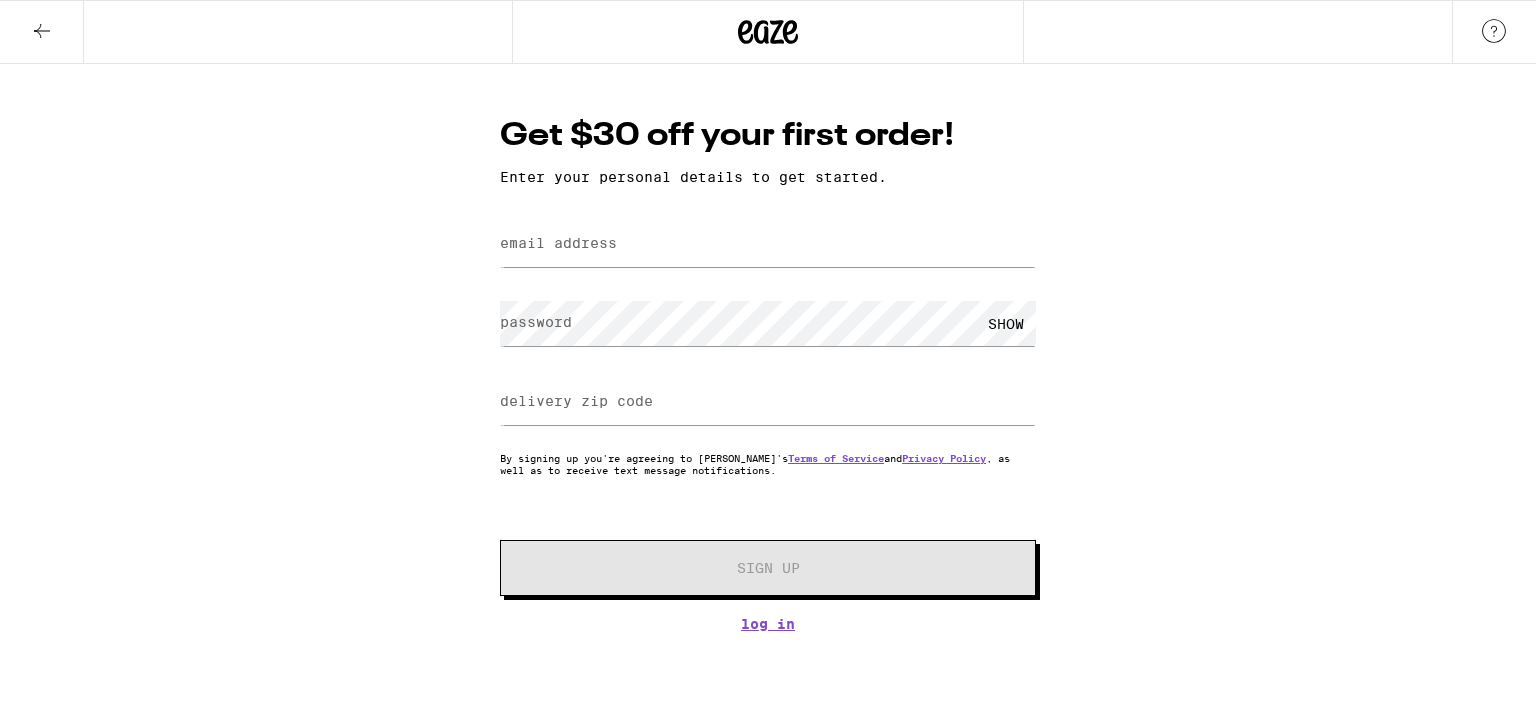 scroll, scrollTop: 0, scrollLeft: 0, axis: both 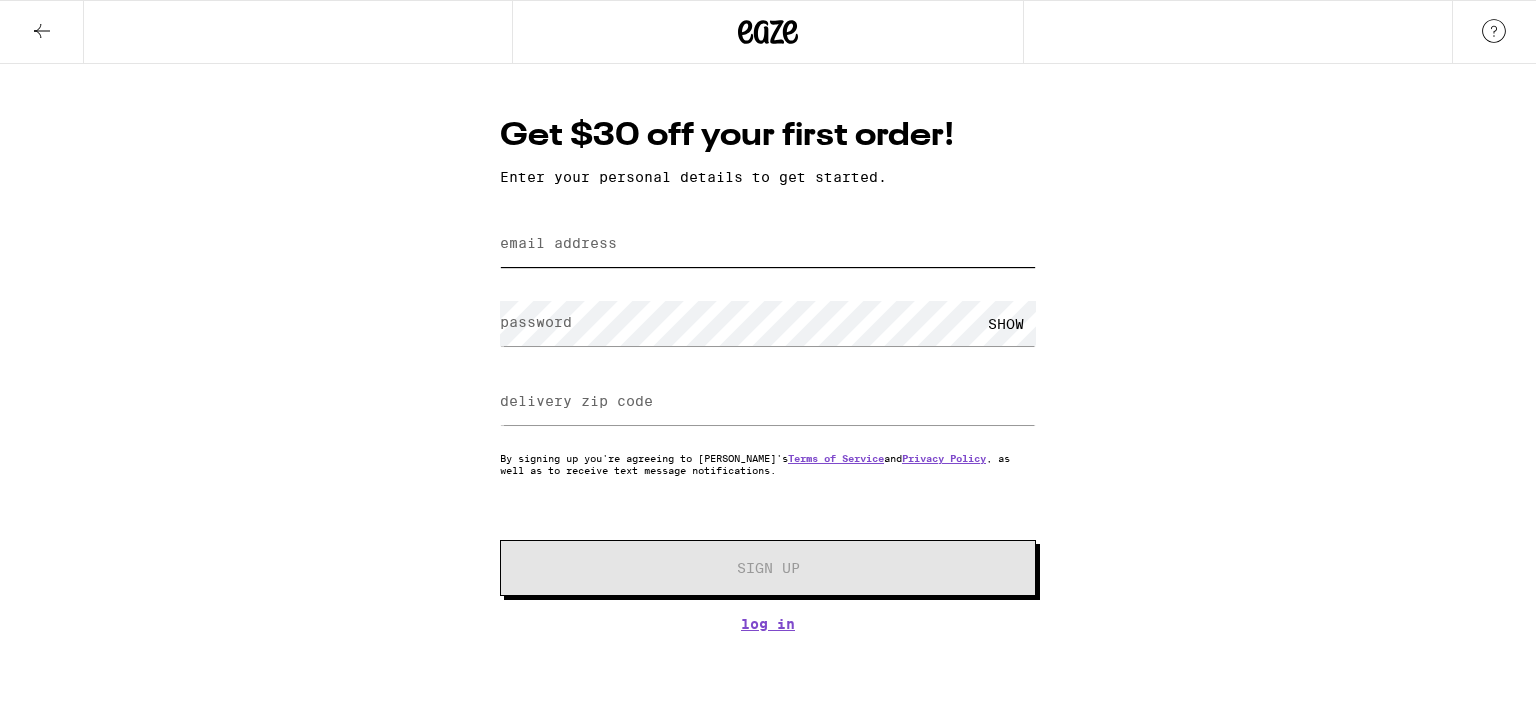 click on "email address" at bounding box center [768, 244] 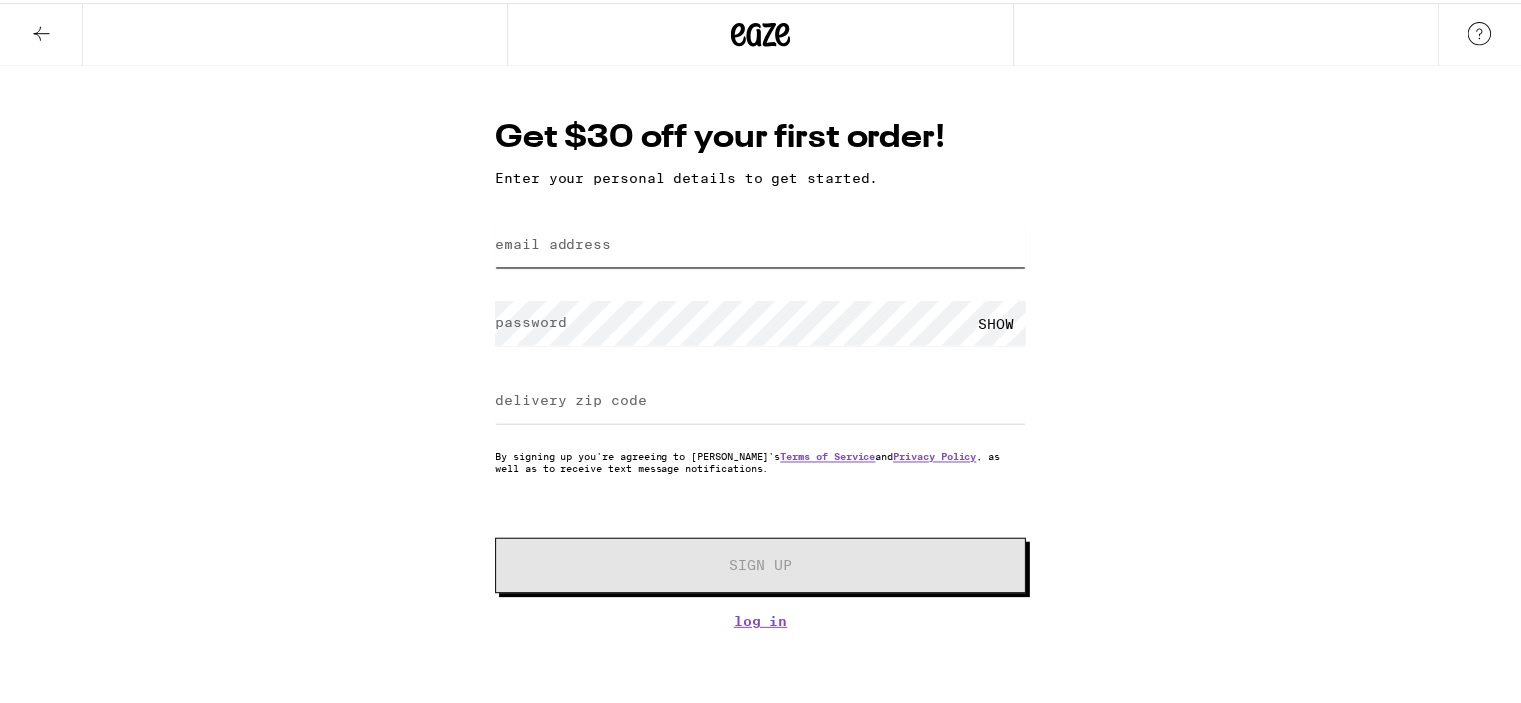 scroll, scrollTop: 0, scrollLeft: 0, axis: both 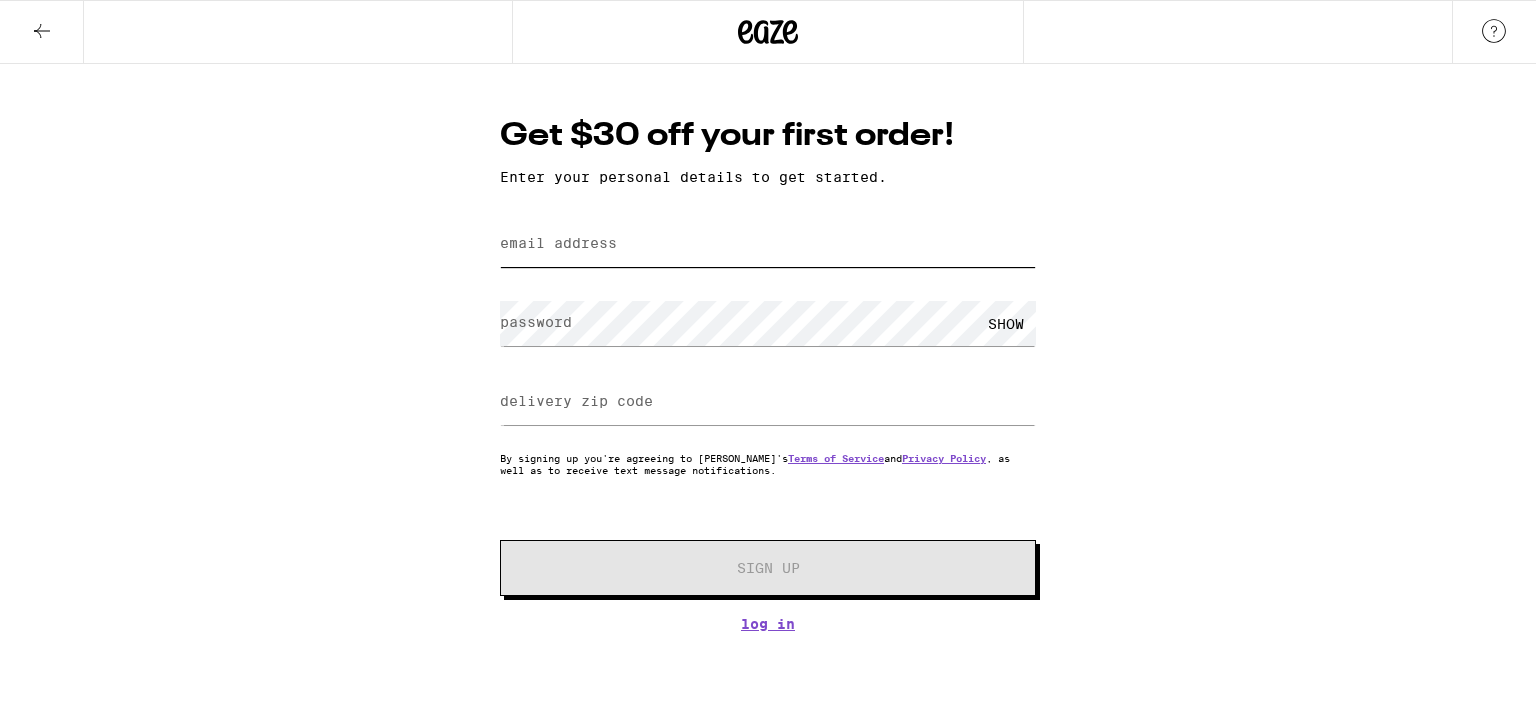 type on "[EMAIL_ADDRESS][DOMAIN_NAME]" 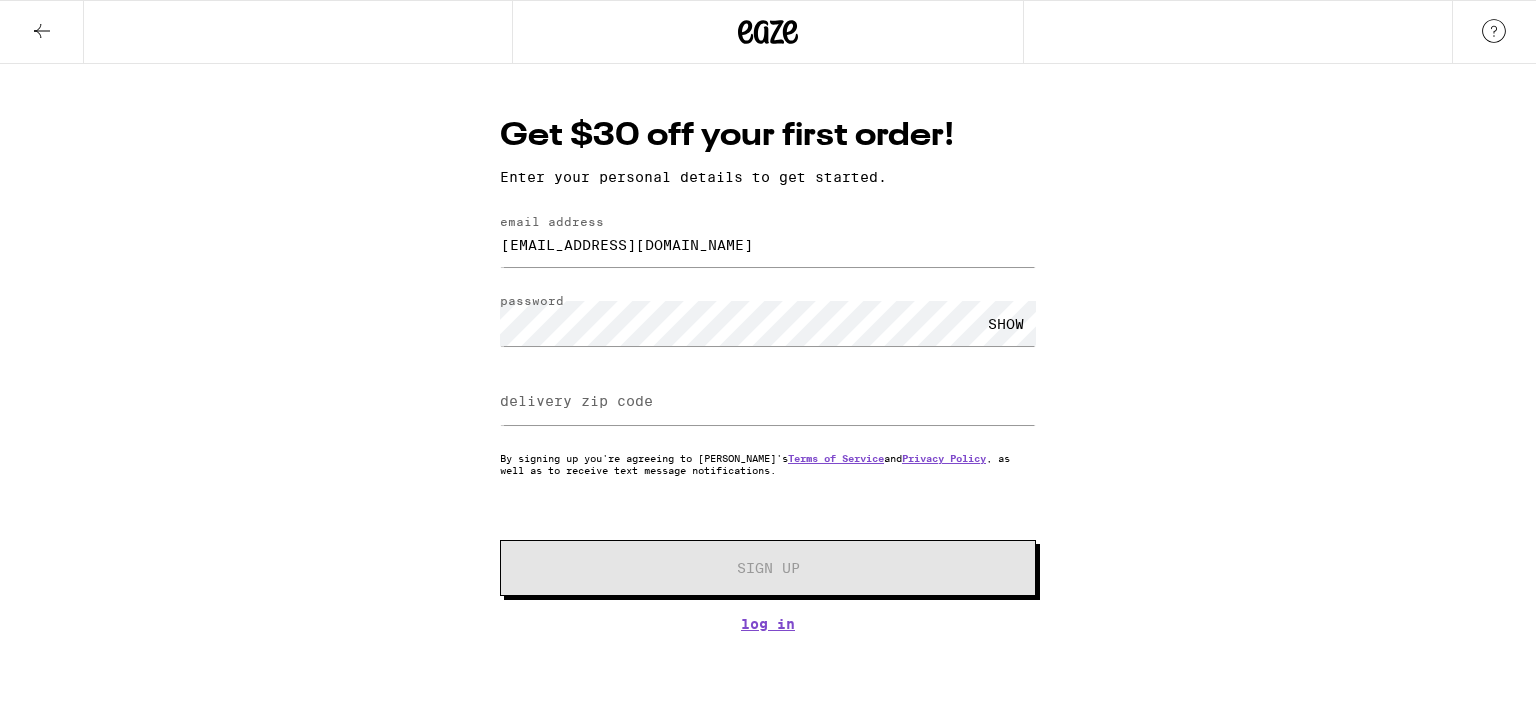 click on "SHOW" at bounding box center [1006, 323] 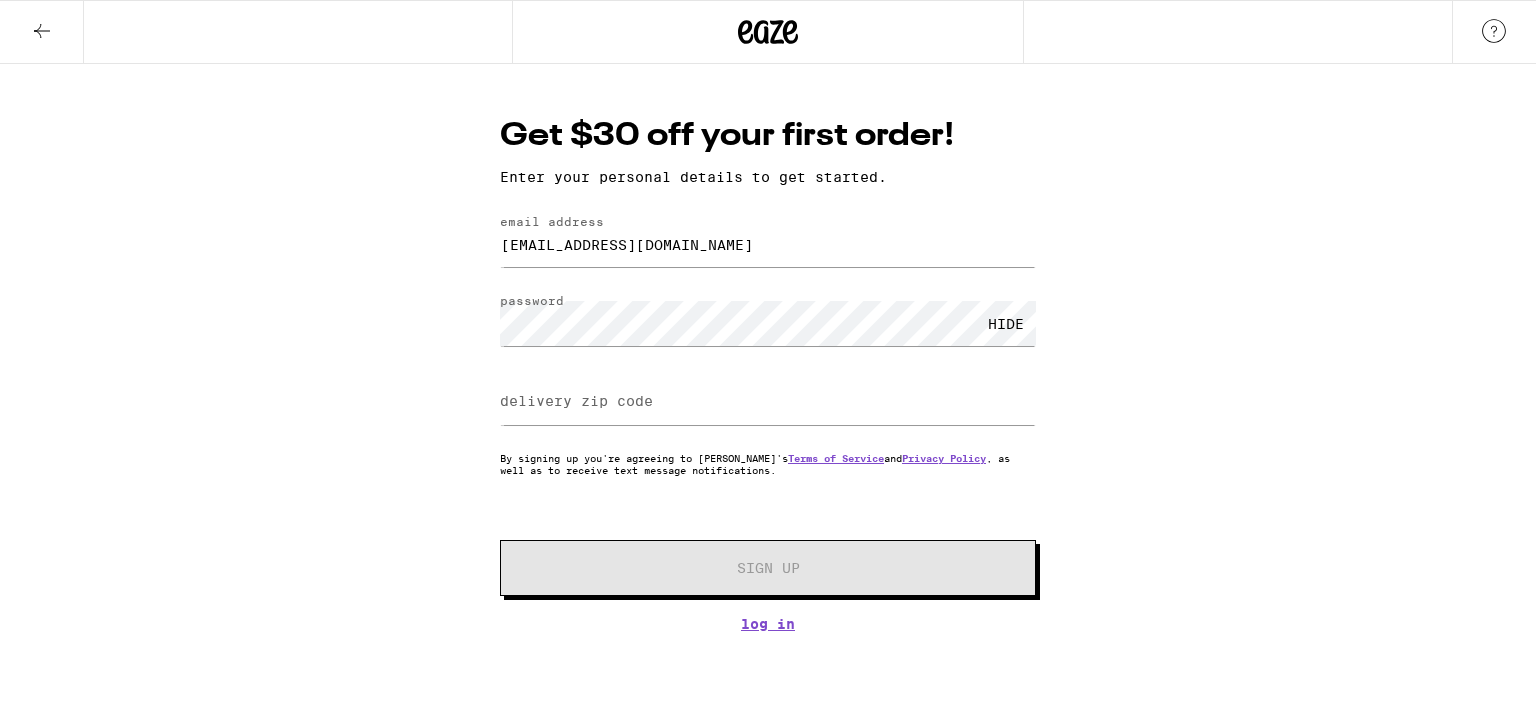 click on "delivery zip code" at bounding box center (576, 401) 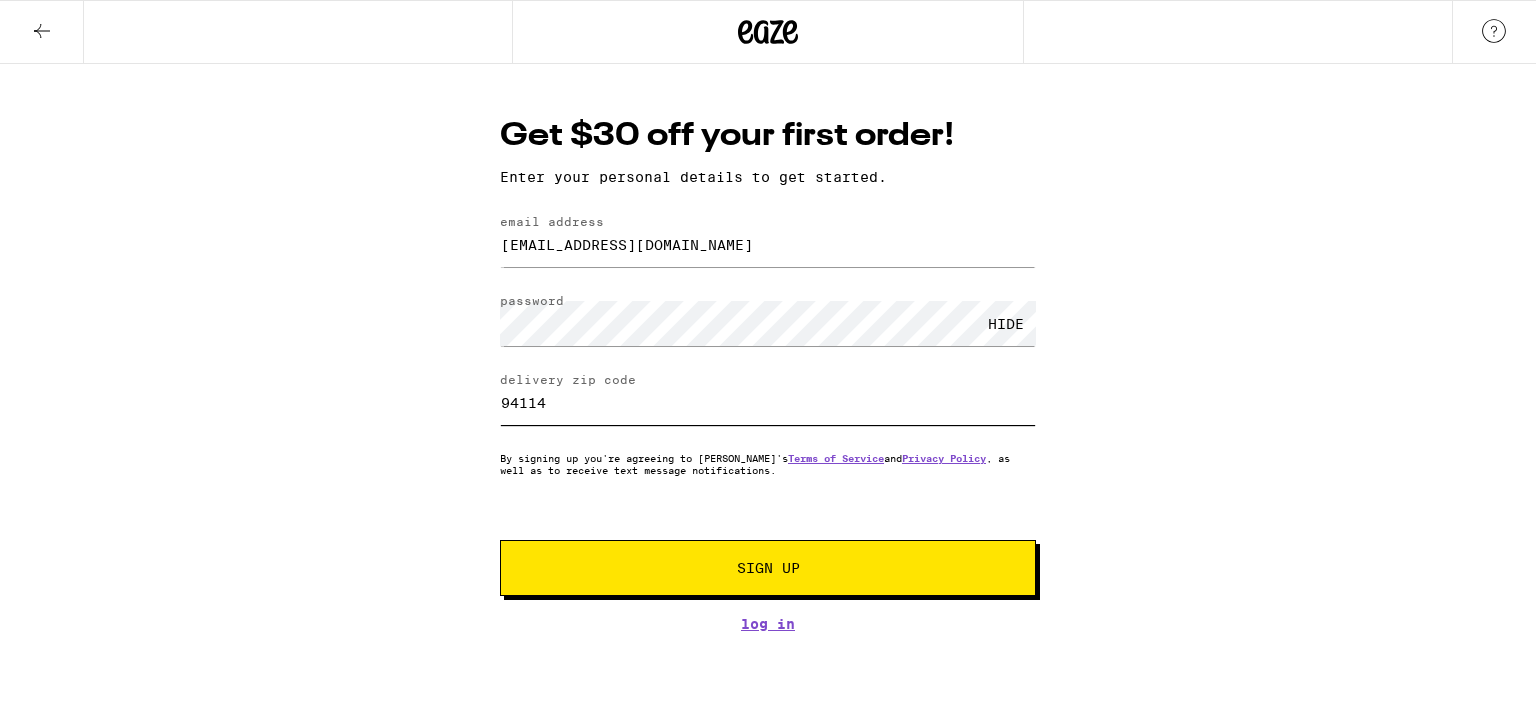 type on "94114" 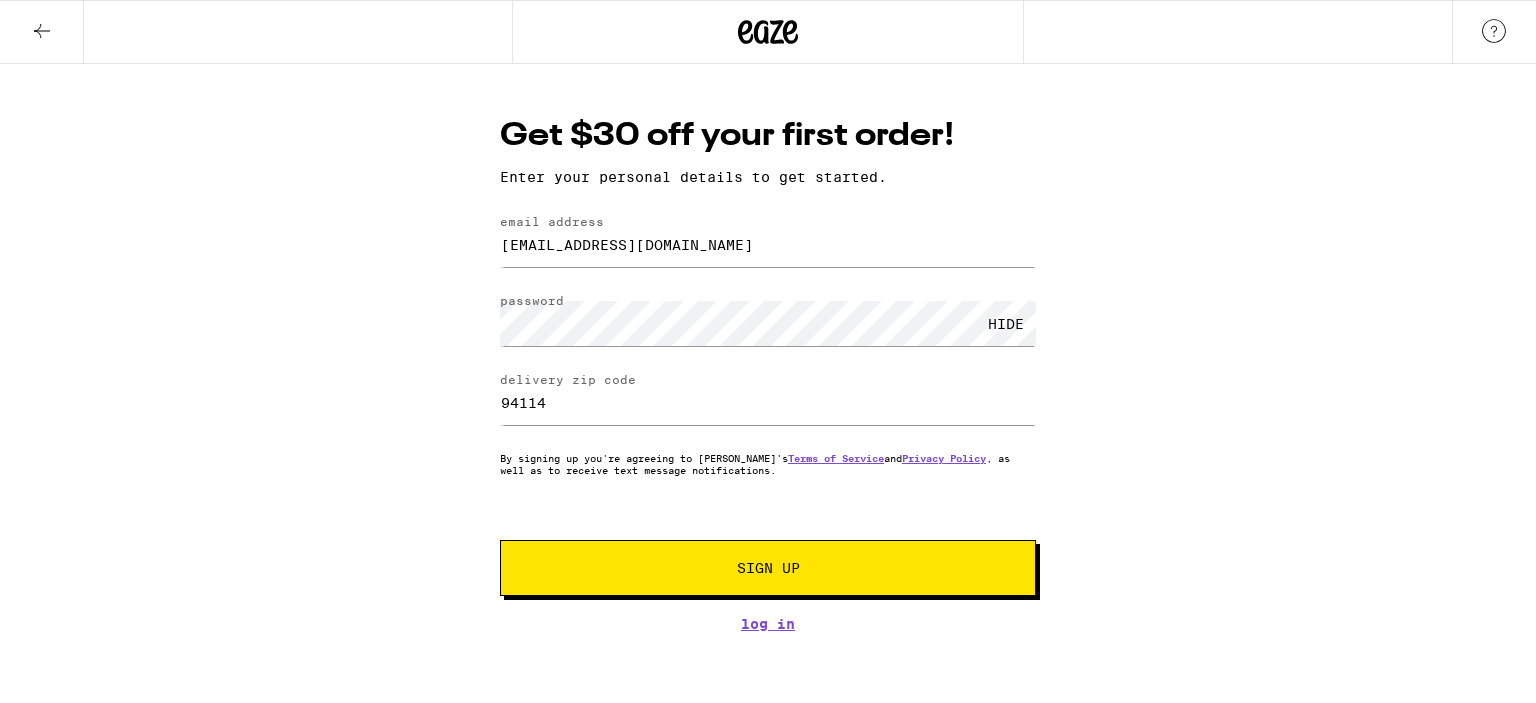 click on "Sign Up" at bounding box center [768, 568] 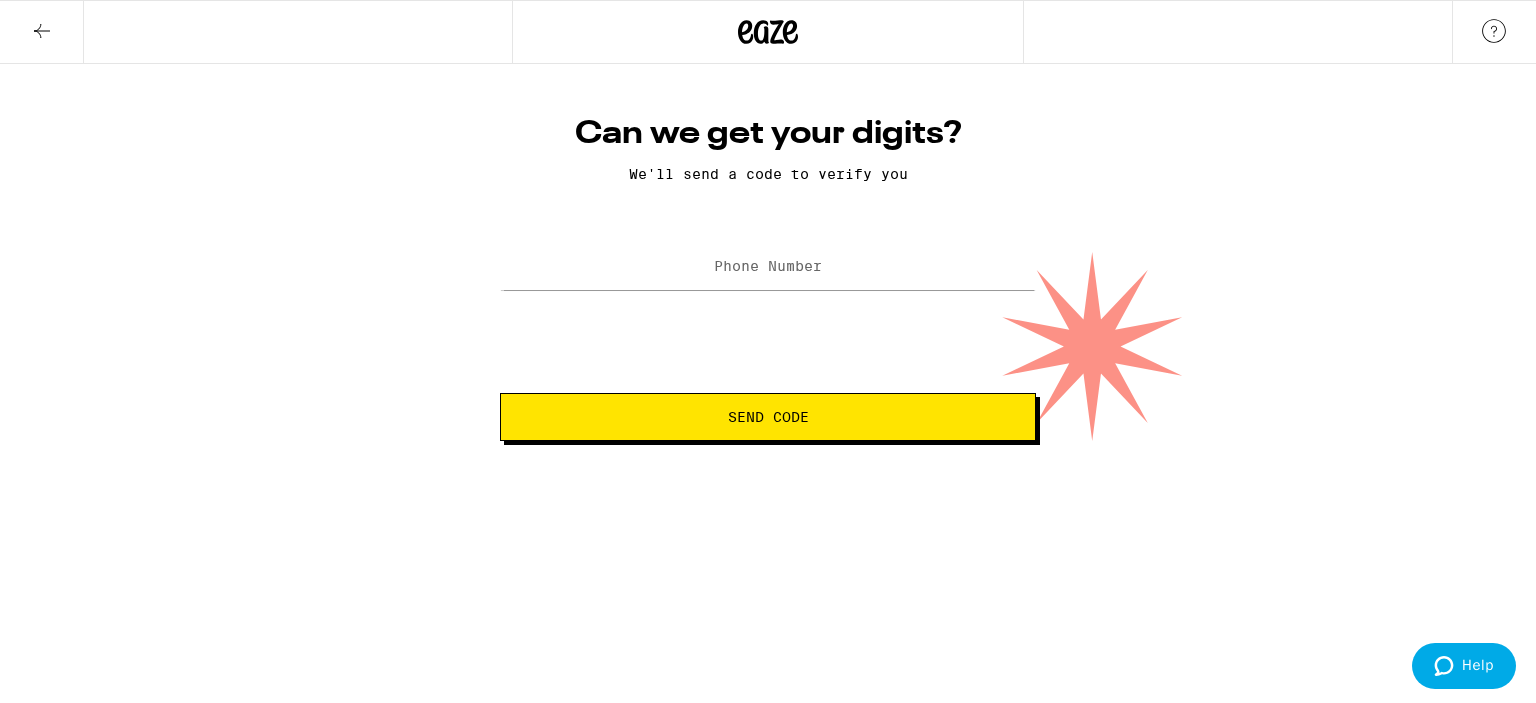 click on "Phone Number" at bounding box center (768, 266) 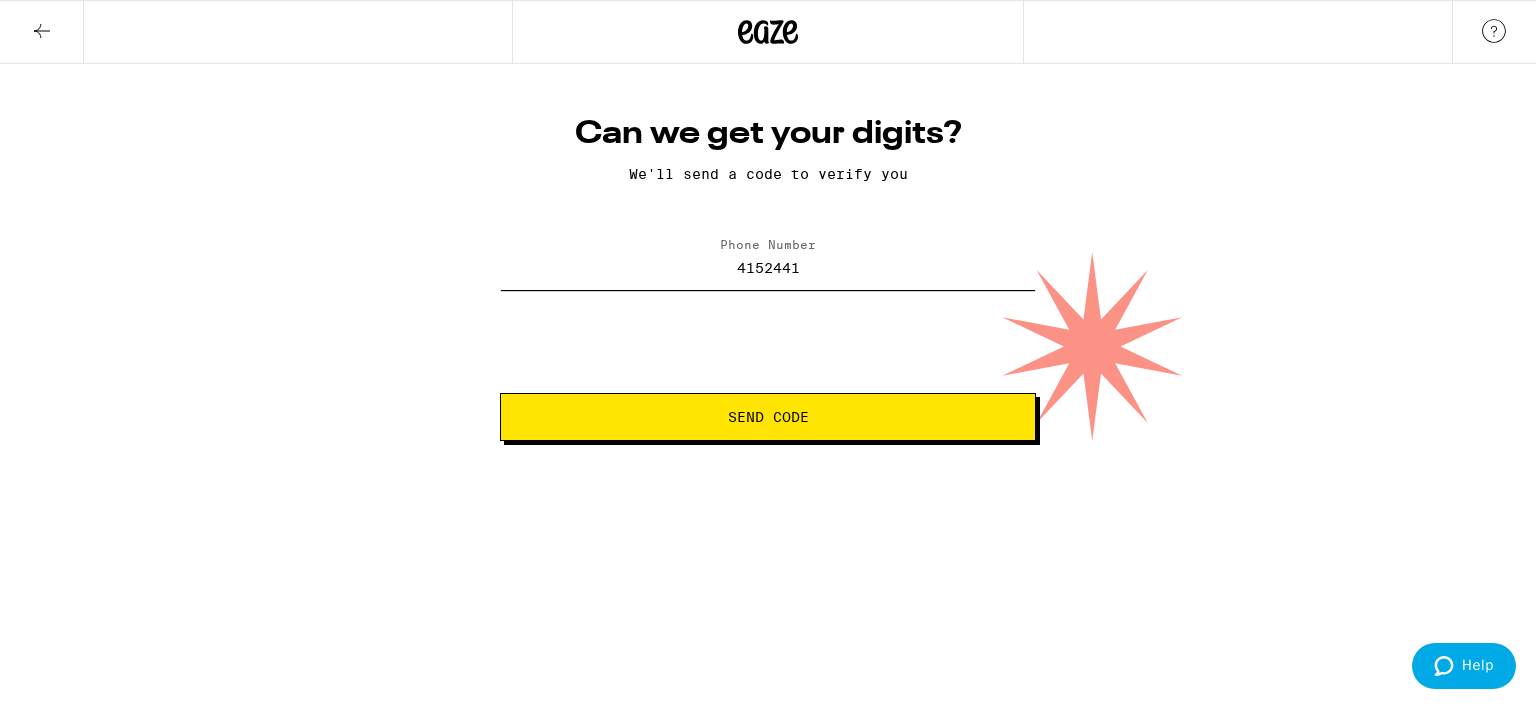 type on "[PHONE_NUMBER]" 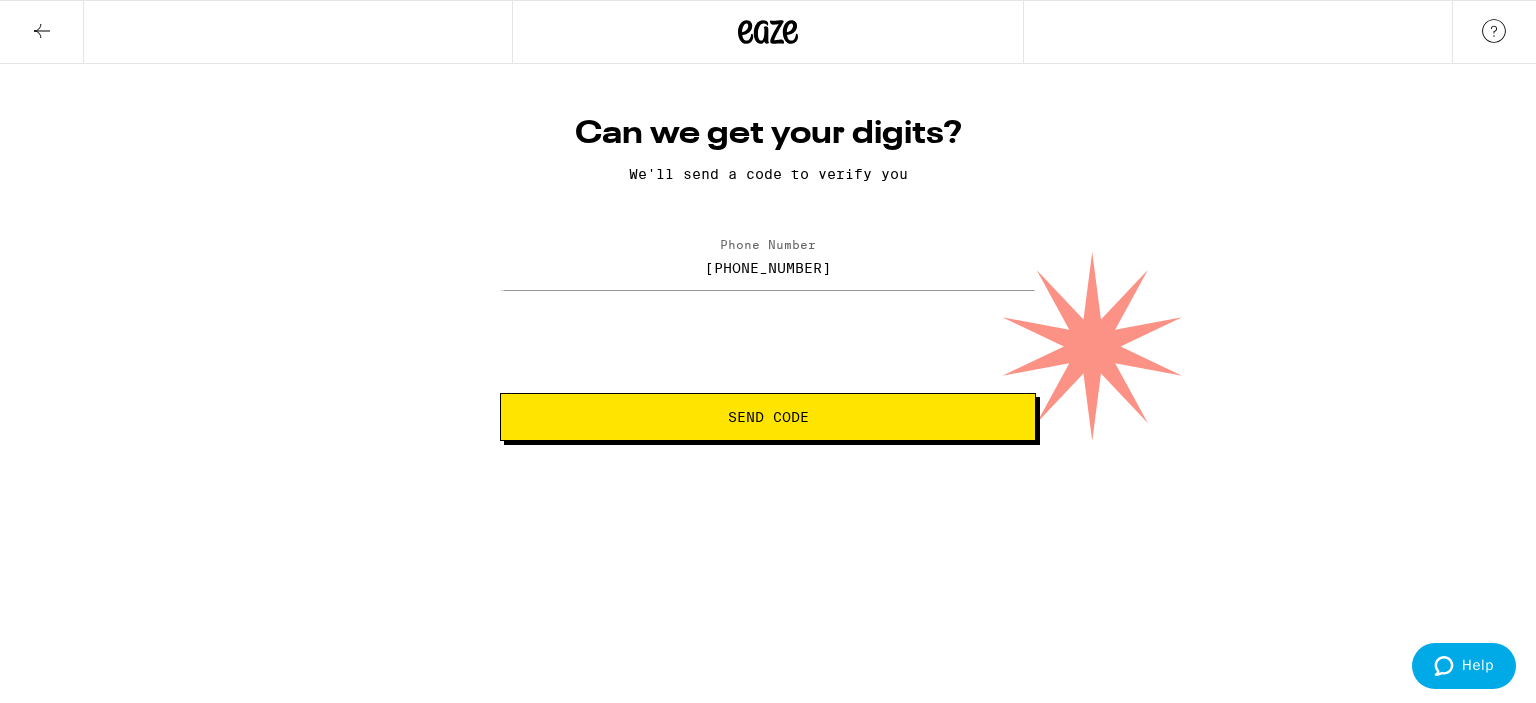 click on "Send Code" at bounding box center (768, 417) 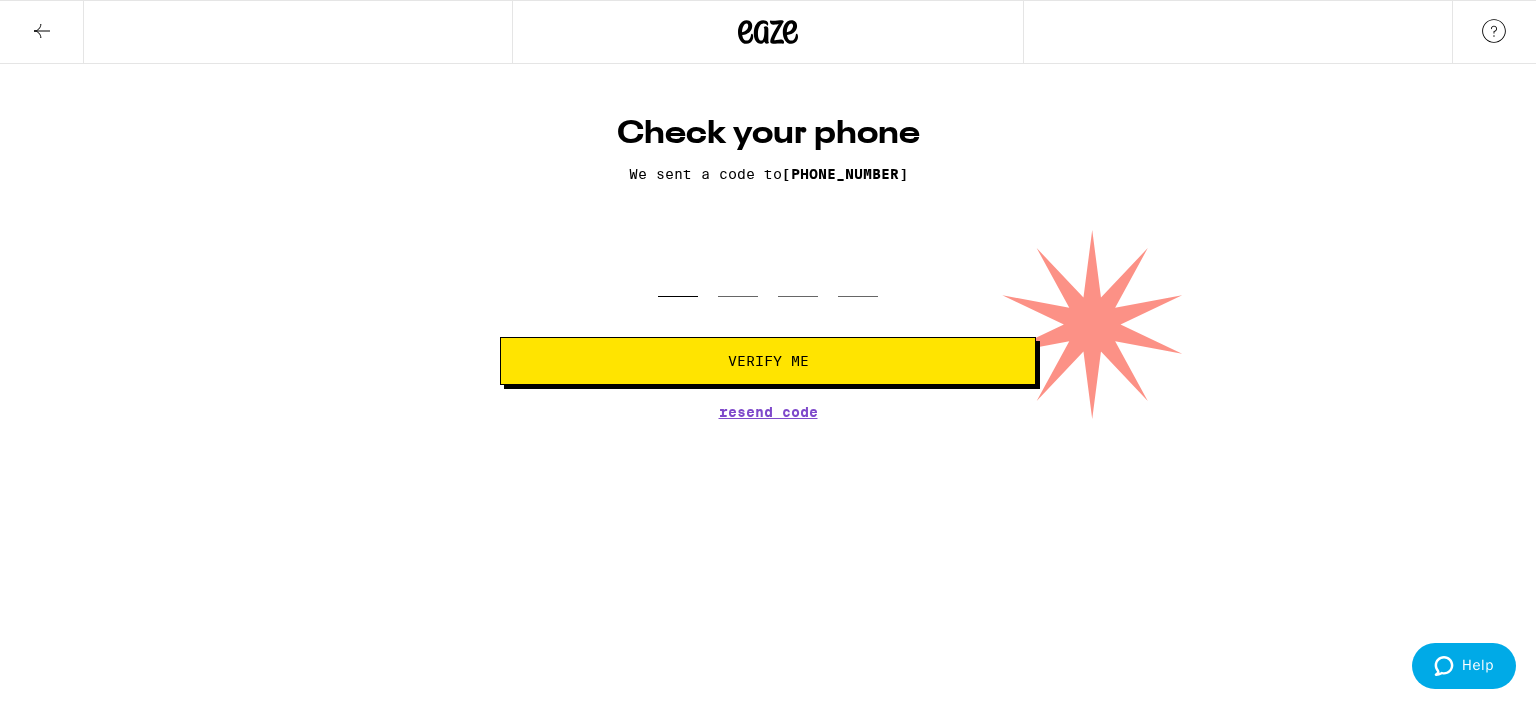 click at bounding box center [678, 267] 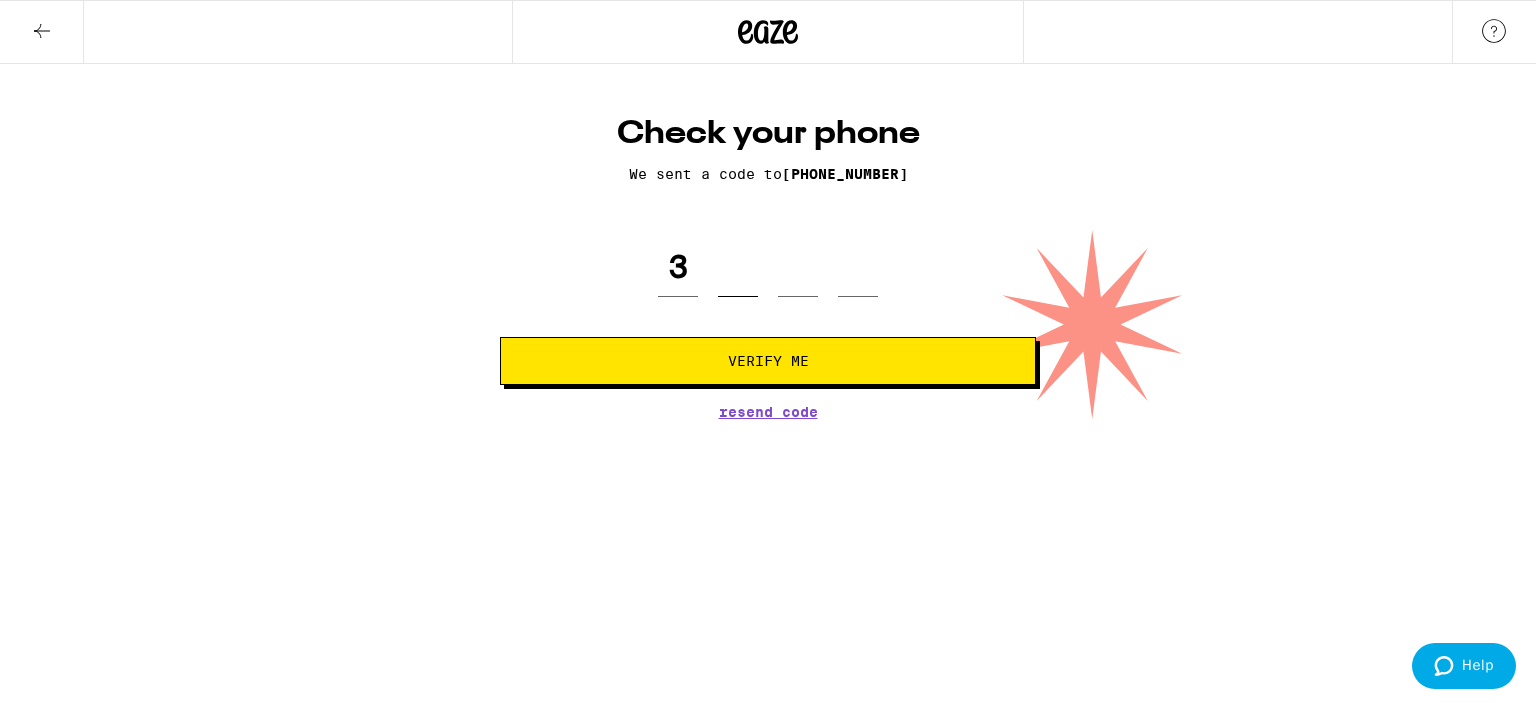 type on "3" 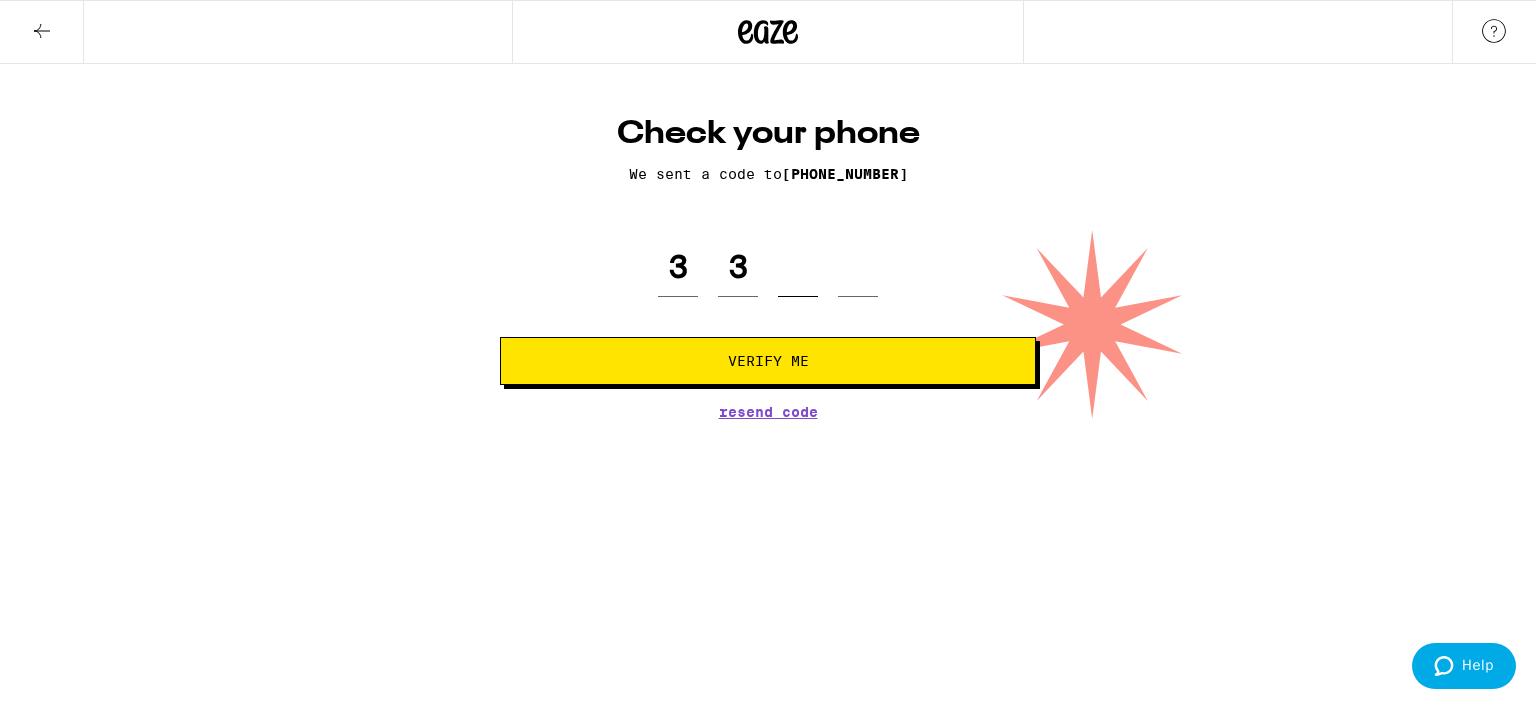 type on "8" 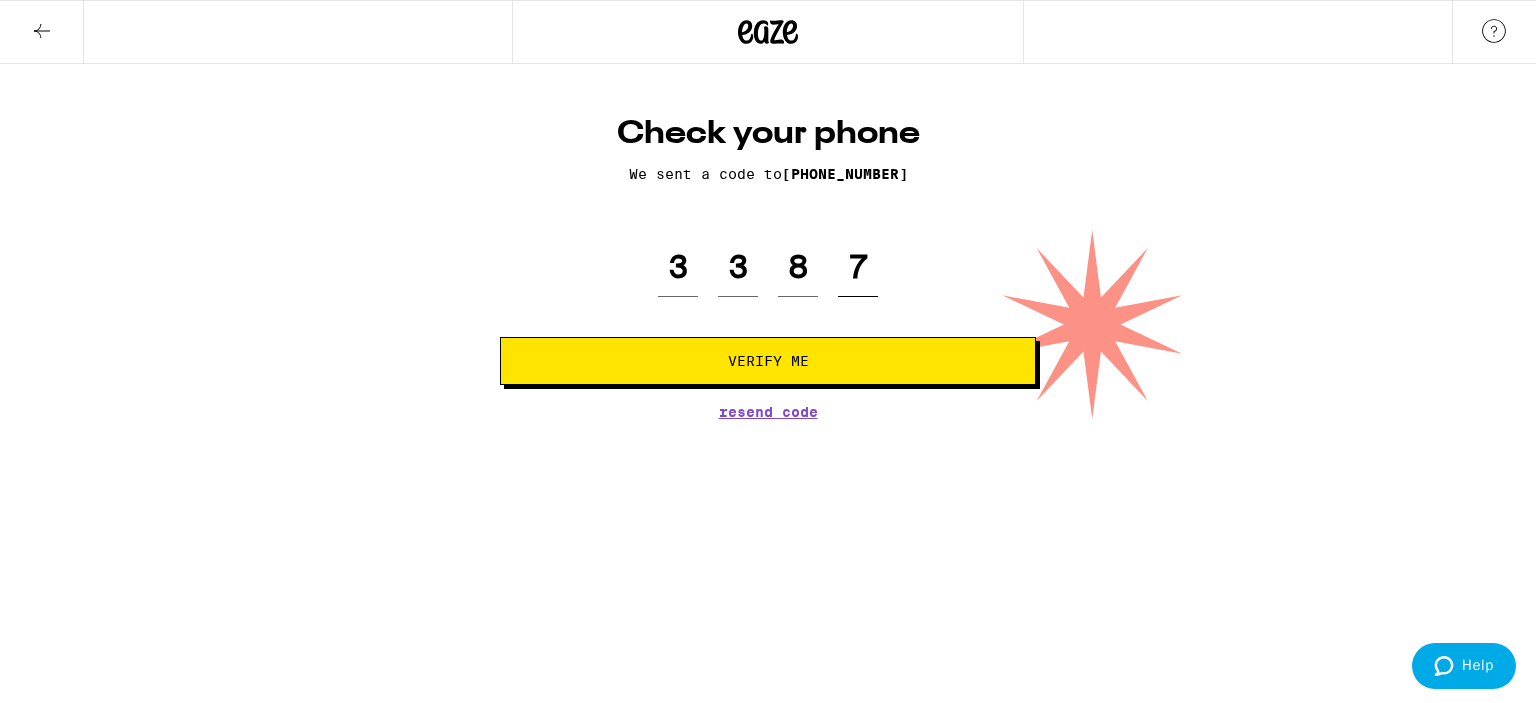 type on "7" 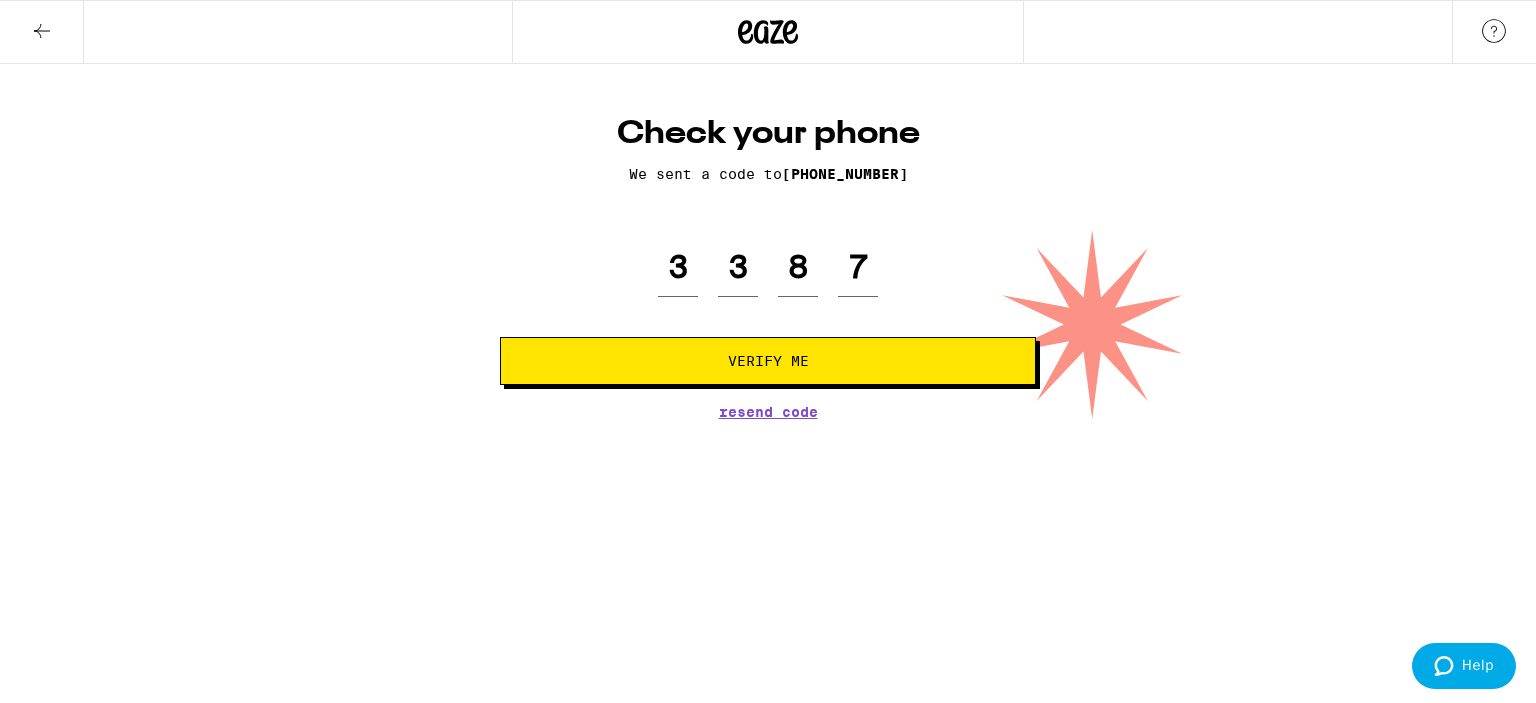 click on "Verify Me" at bounding box center [768, 361] 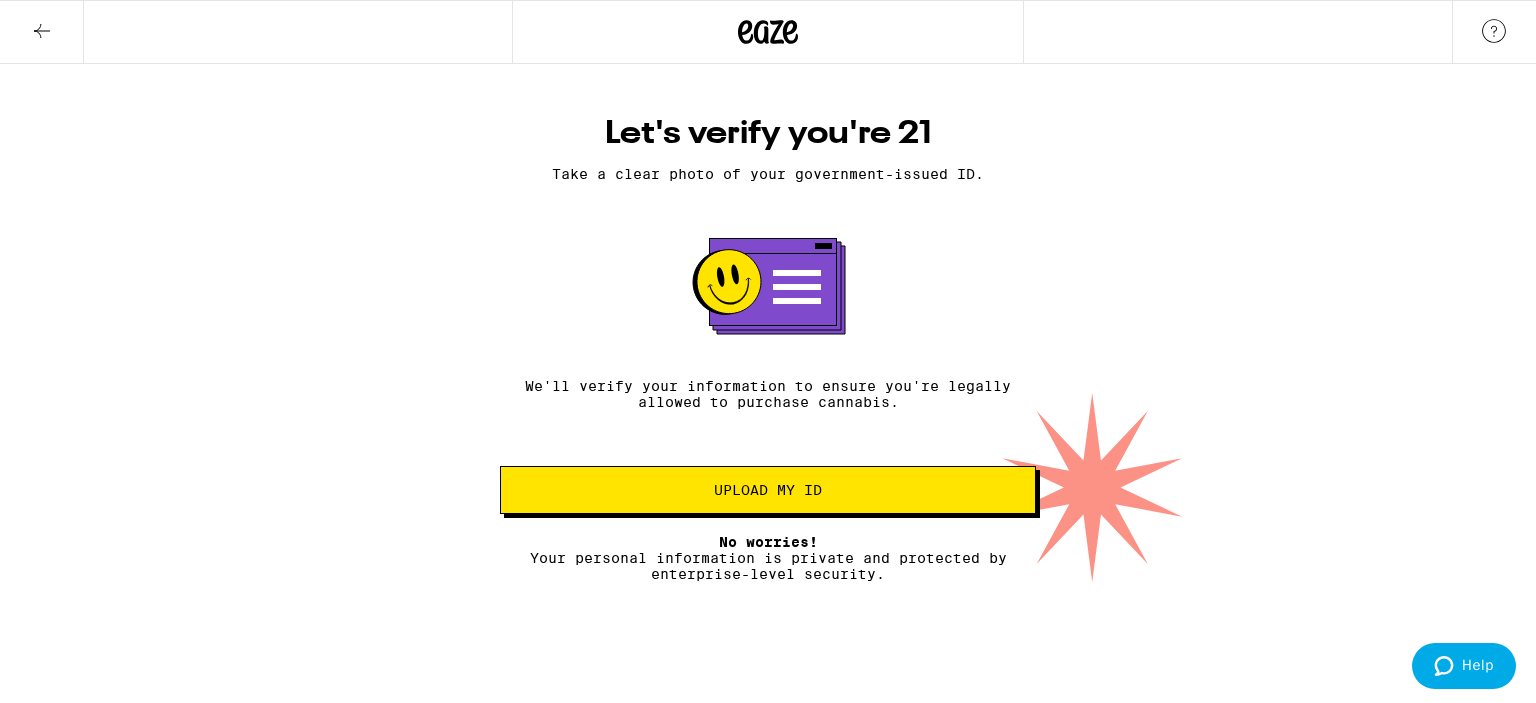click on "Upload my ID" at bounding box center [768, 490] 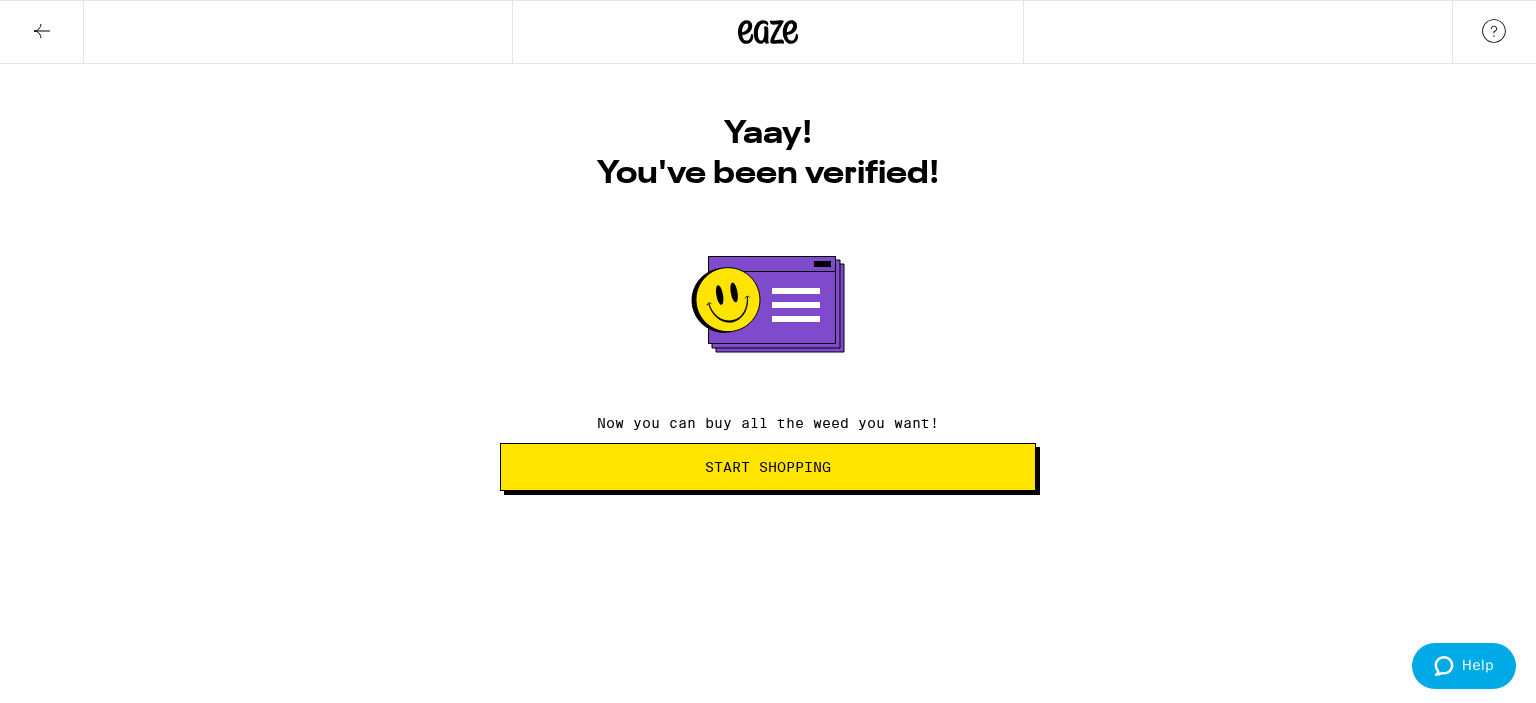 click on "Start Shopping" at bounding box center [768, 467] 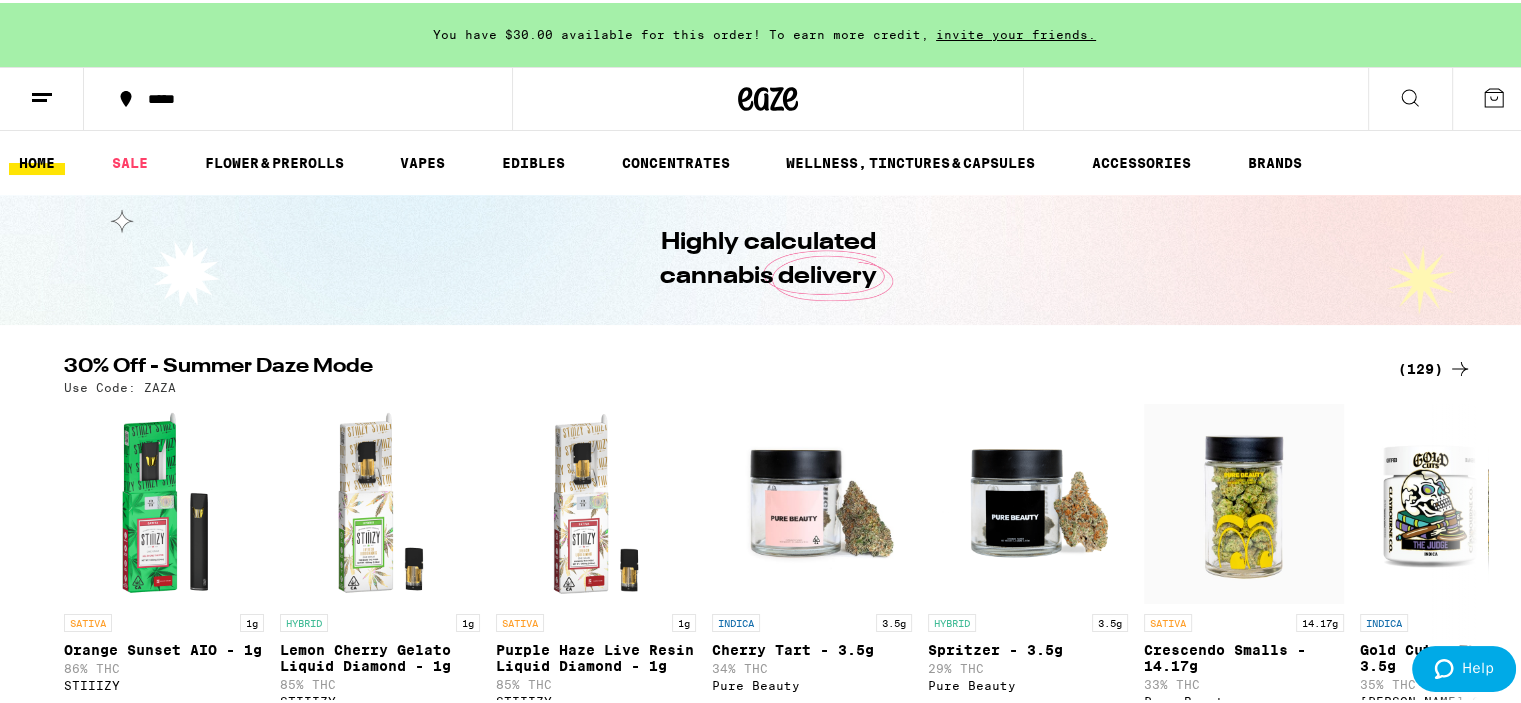 scroll, scrollTop: 0, scrollLeft: 0, axis: both 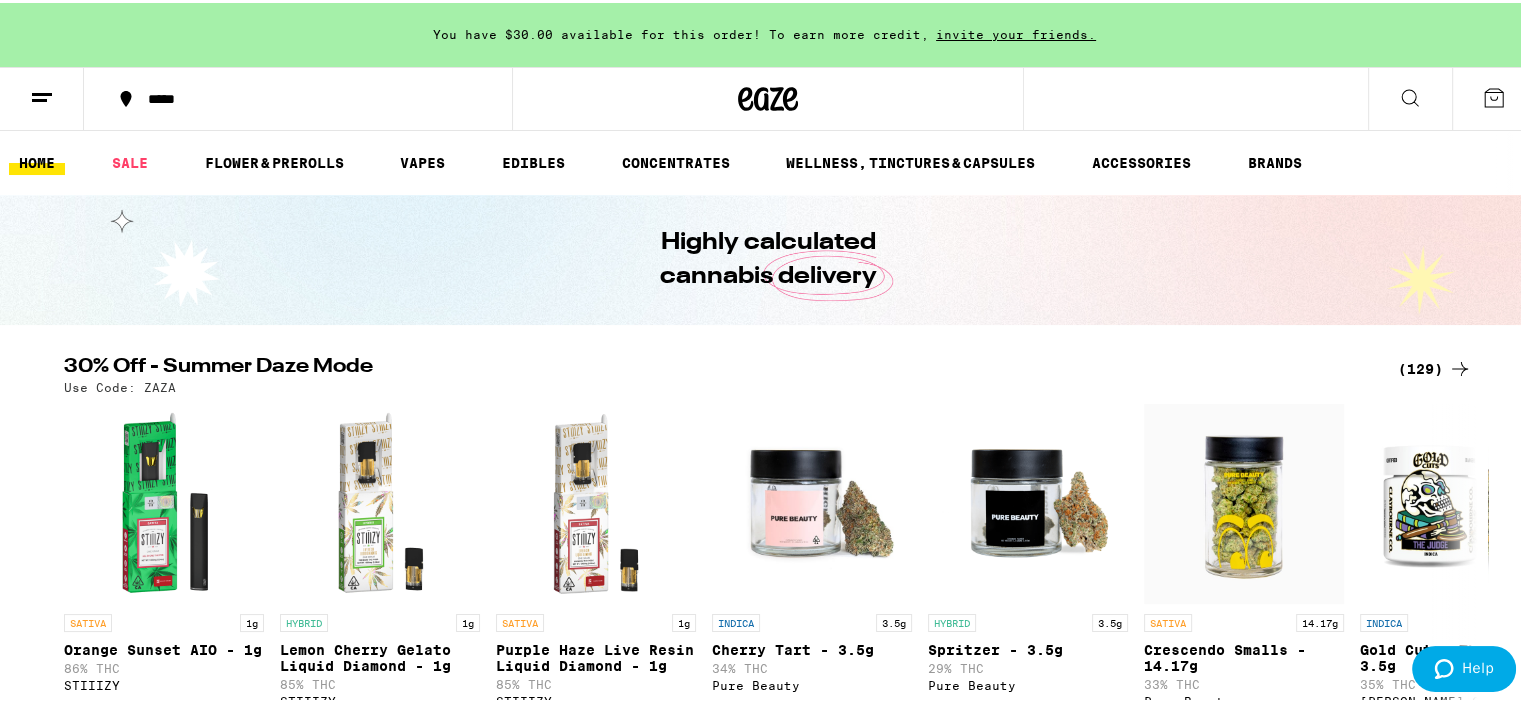 click 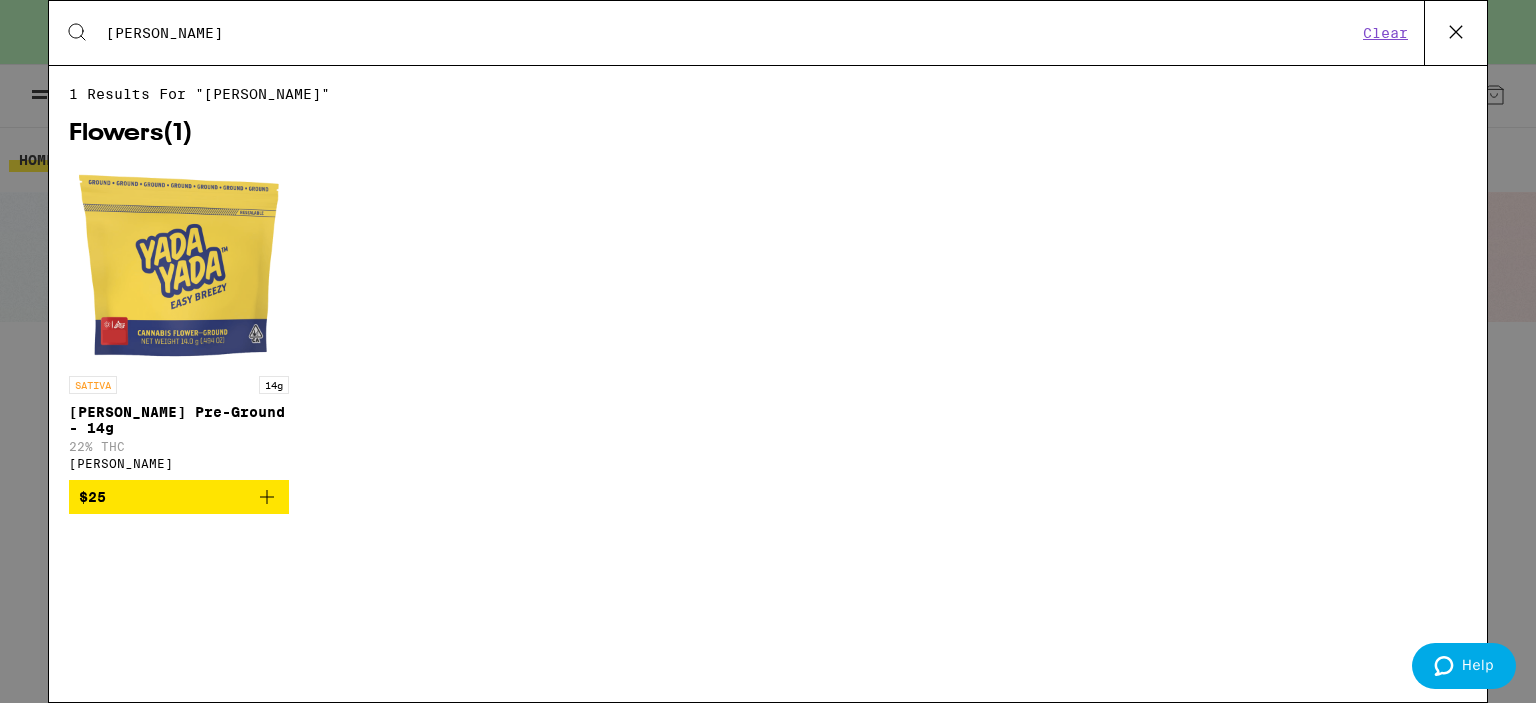type on "[PERSON_NAME]" 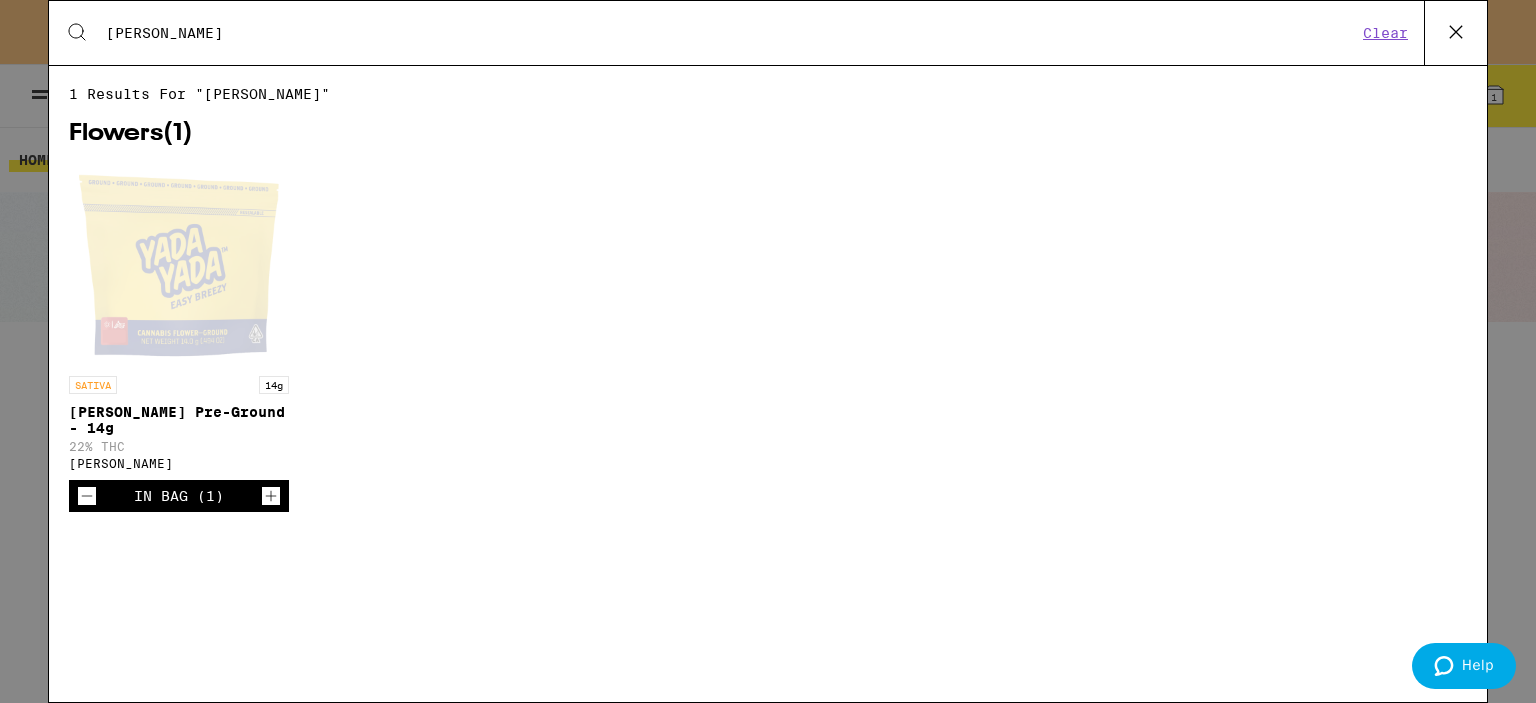 click 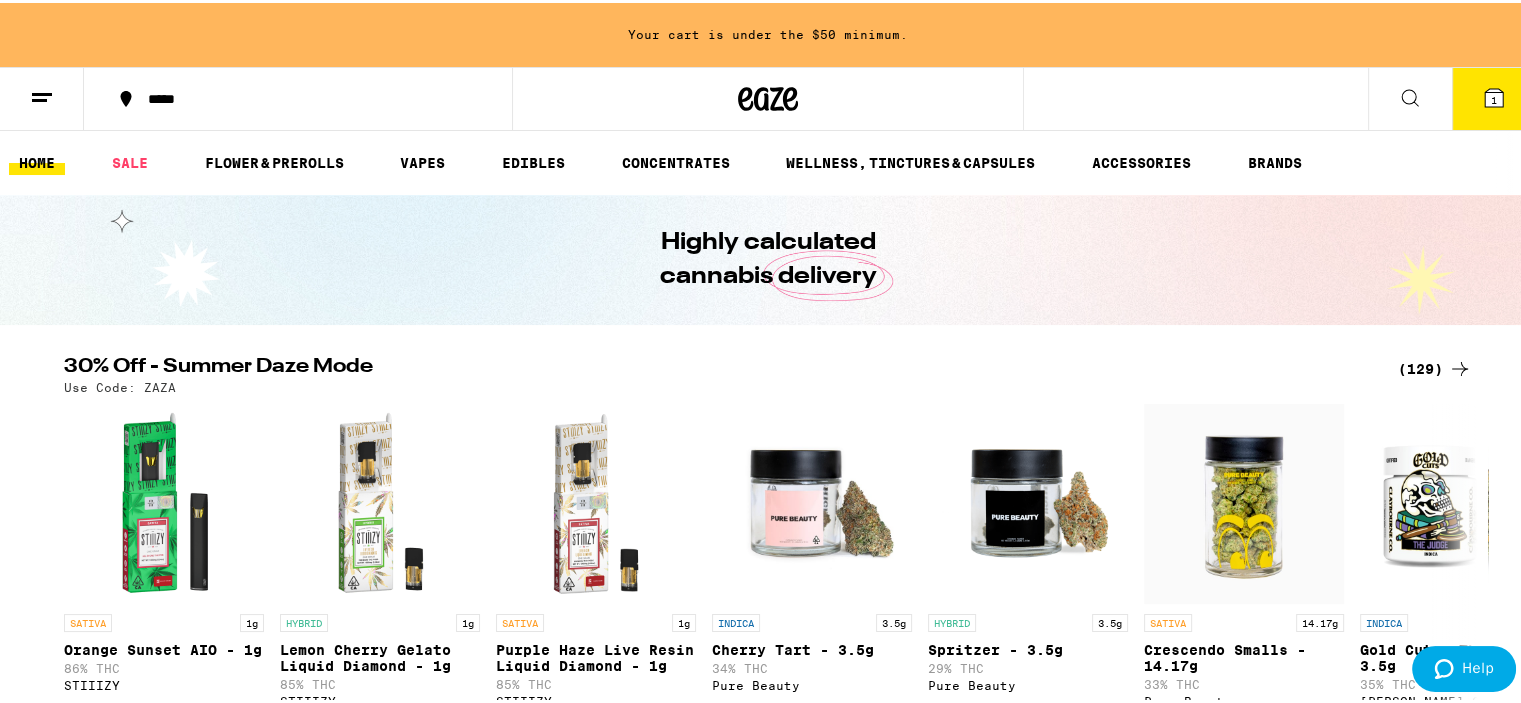 click at bounding box center [1410, 96] 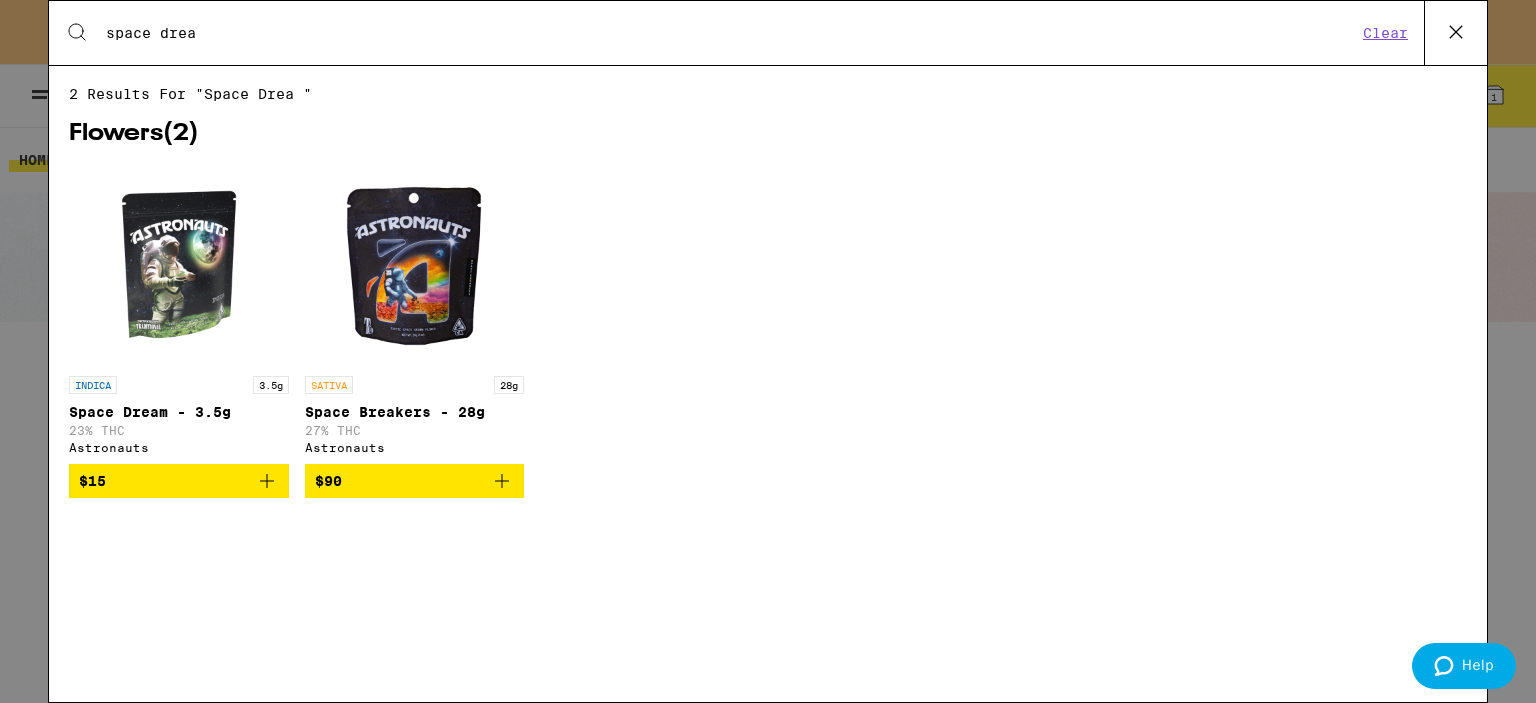 type on "space drea" 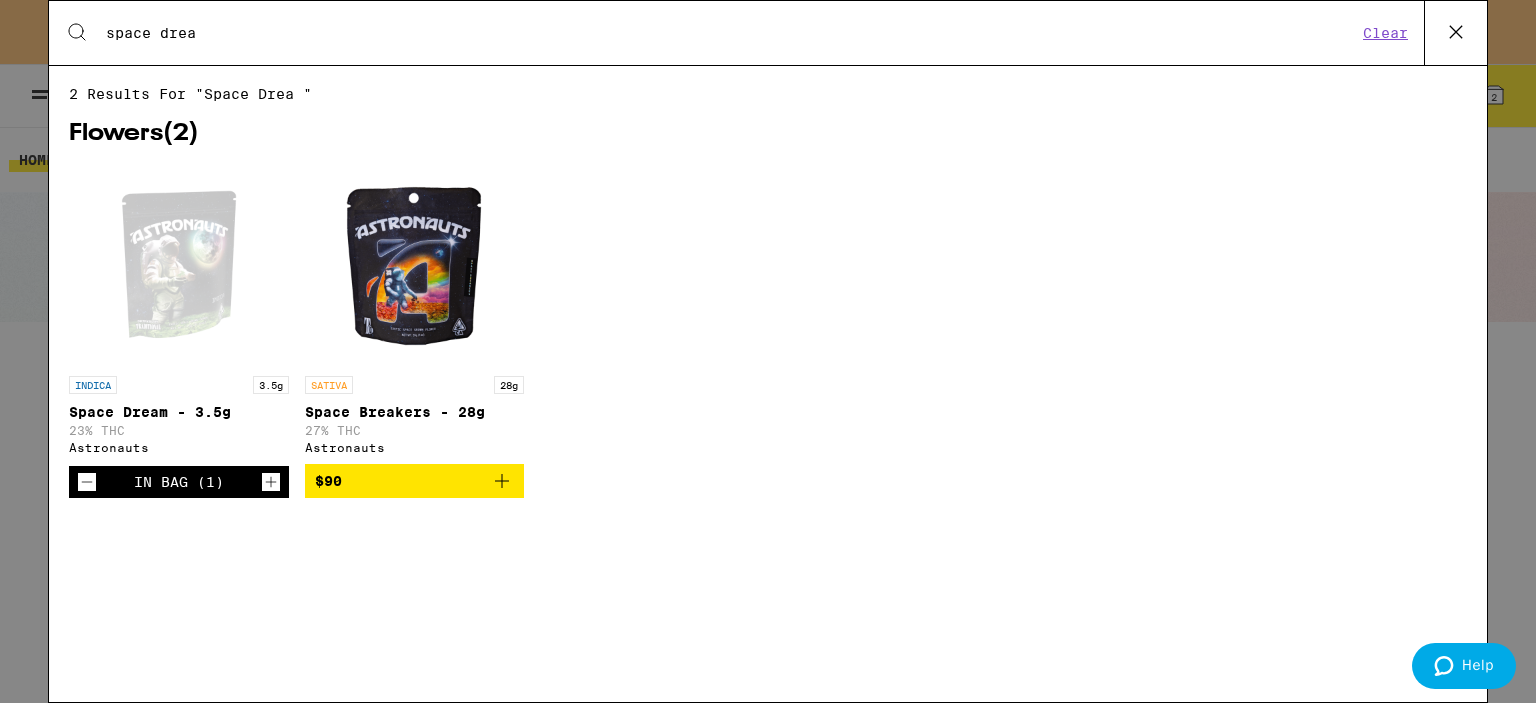 click 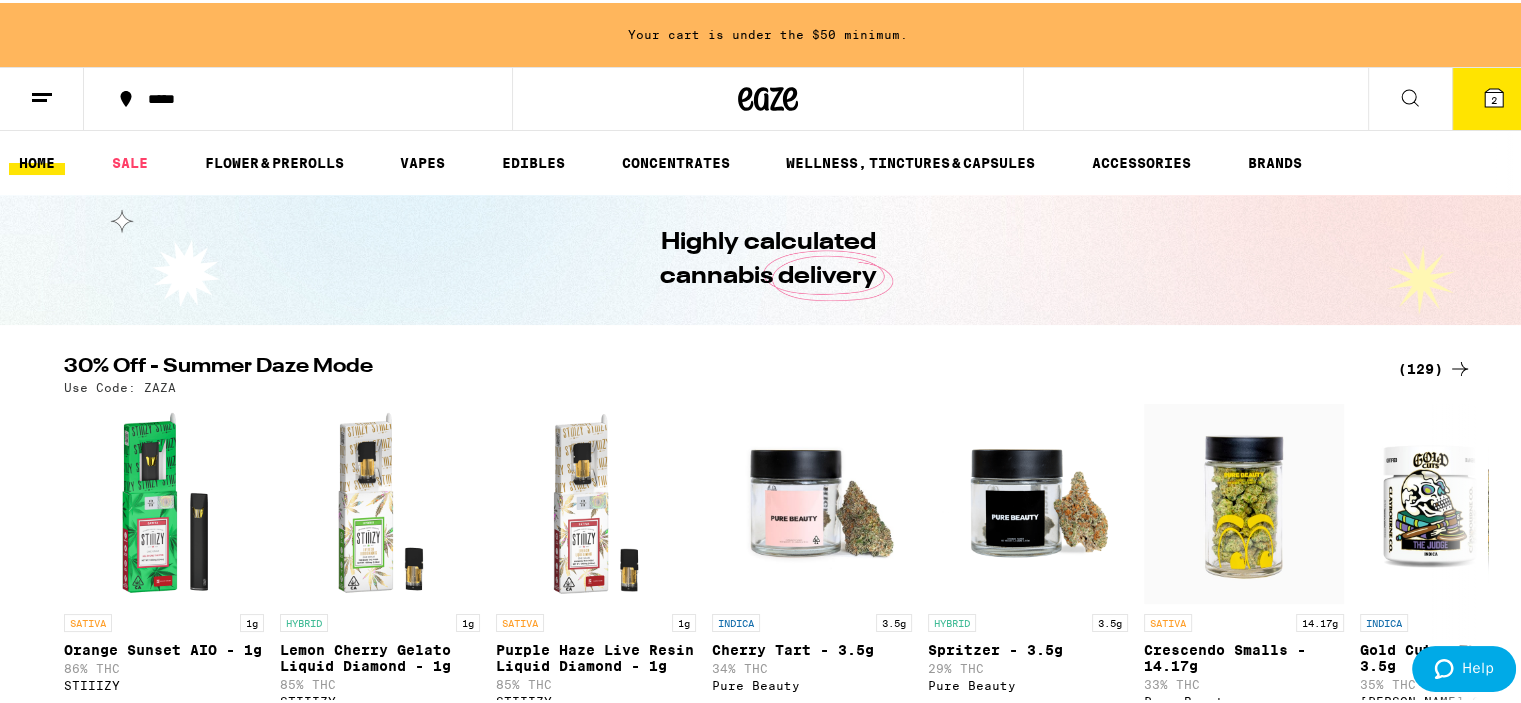 click 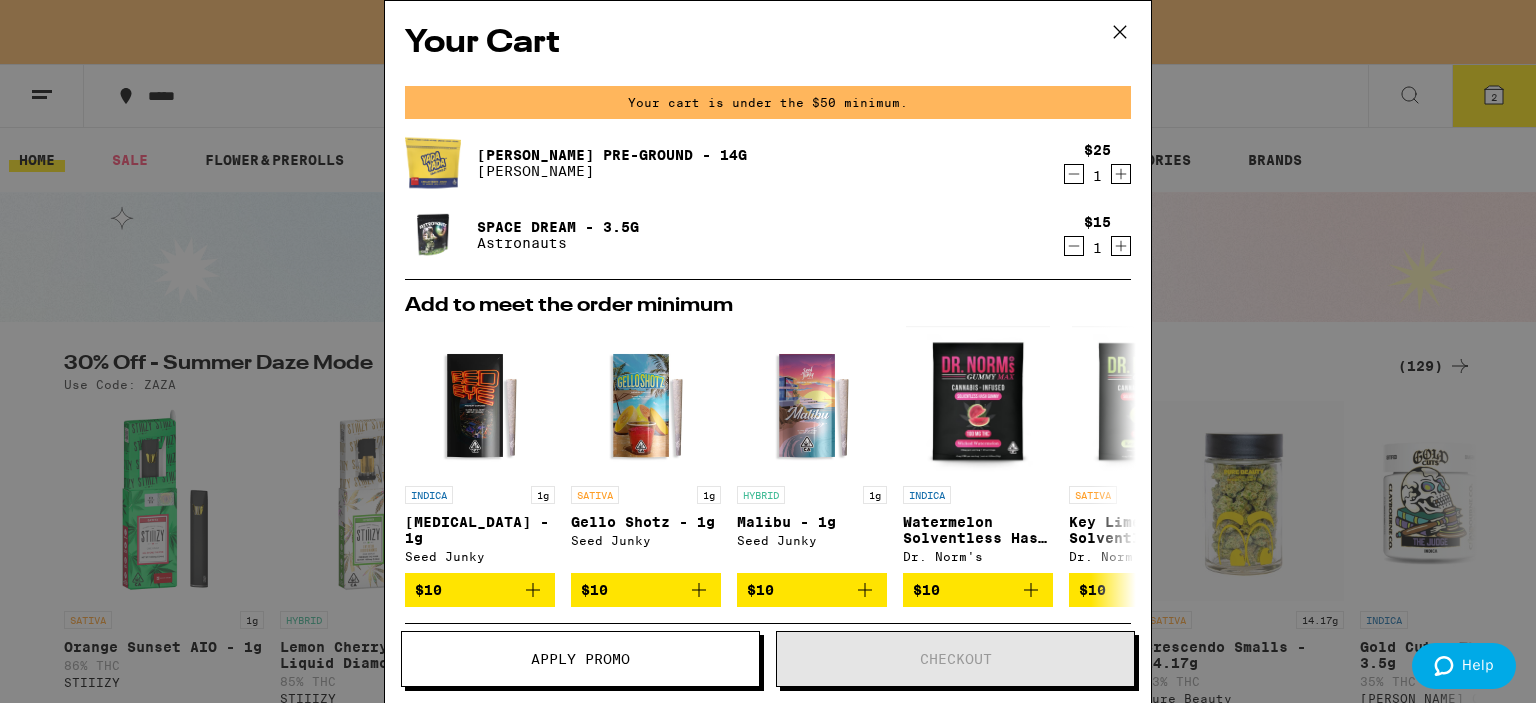 click 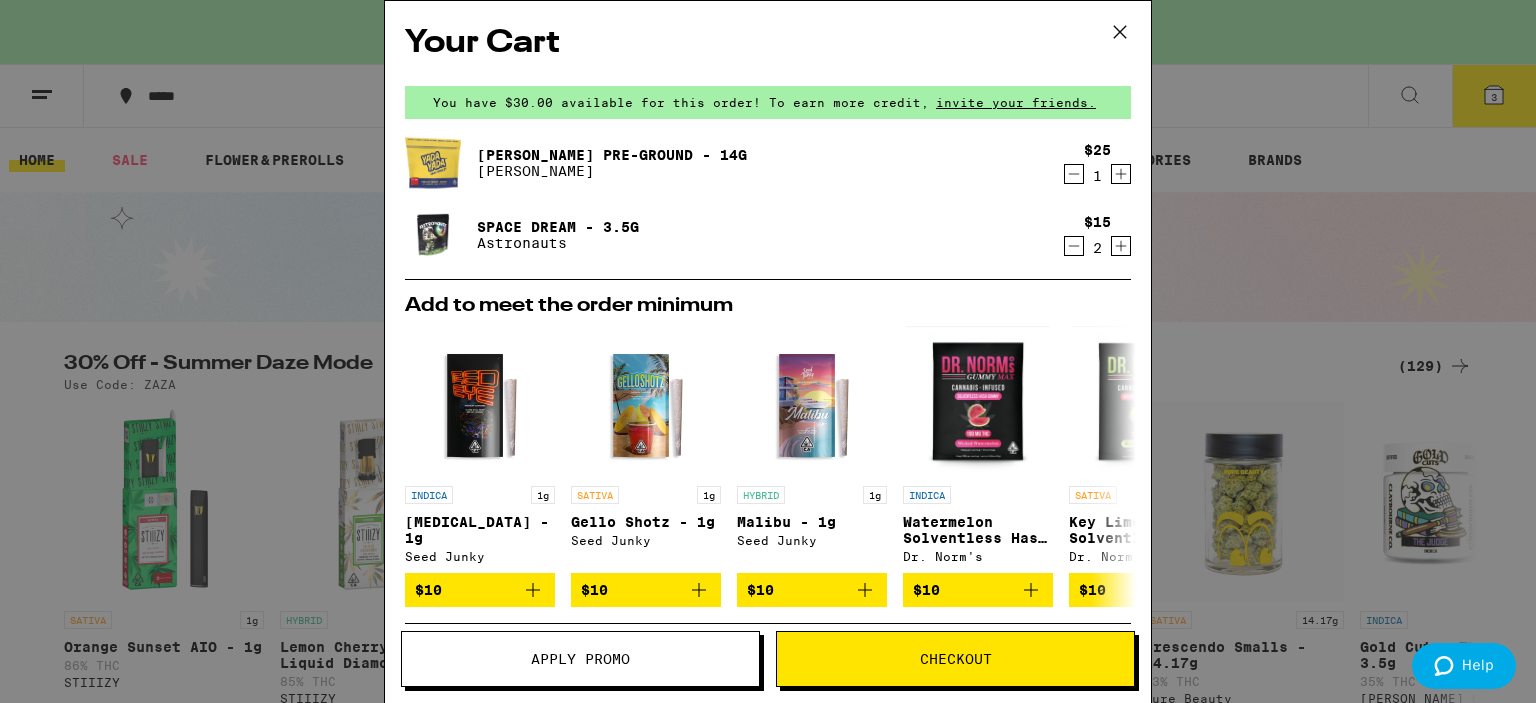 click on "Checkout" at bounding box center (955, 659) 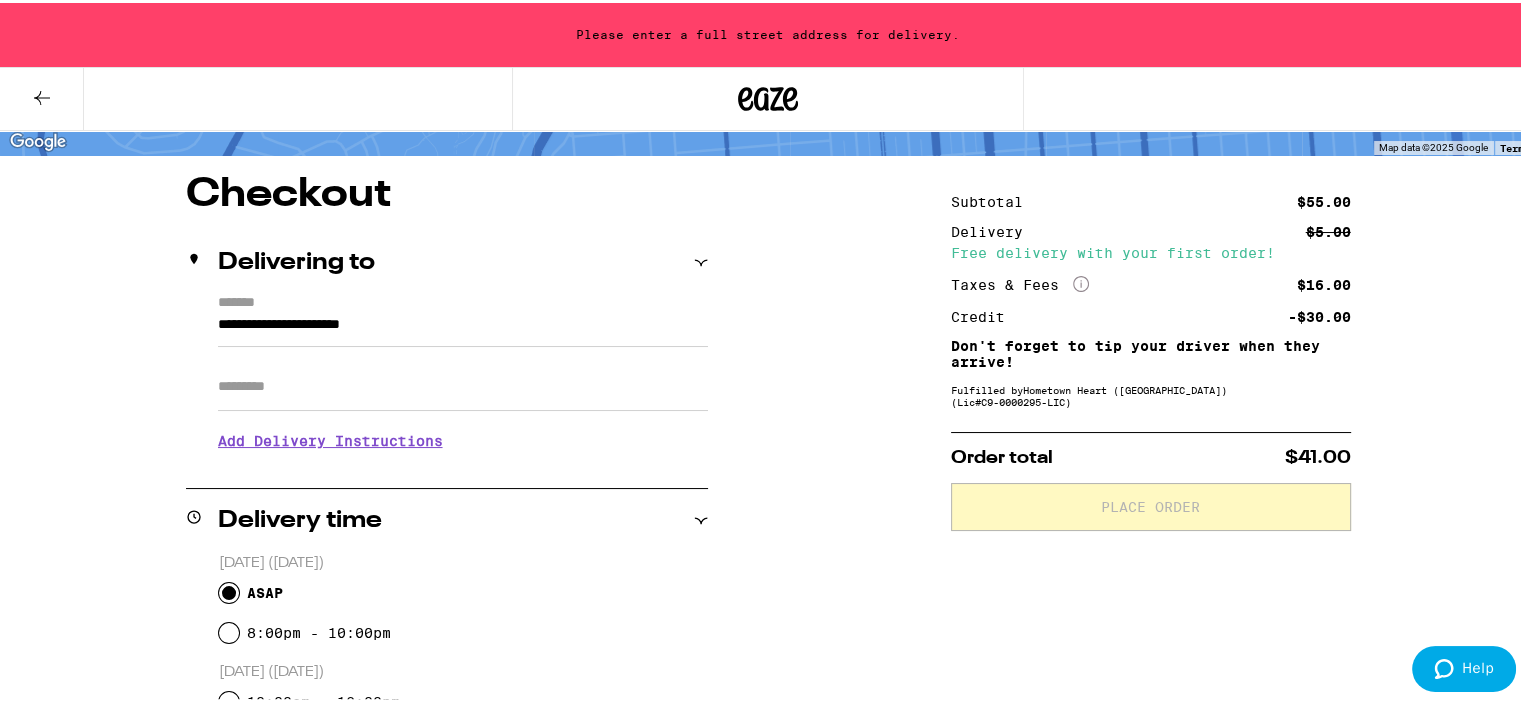scroll, scrollTop: 100, scrollLeft: 0, axis: vertical 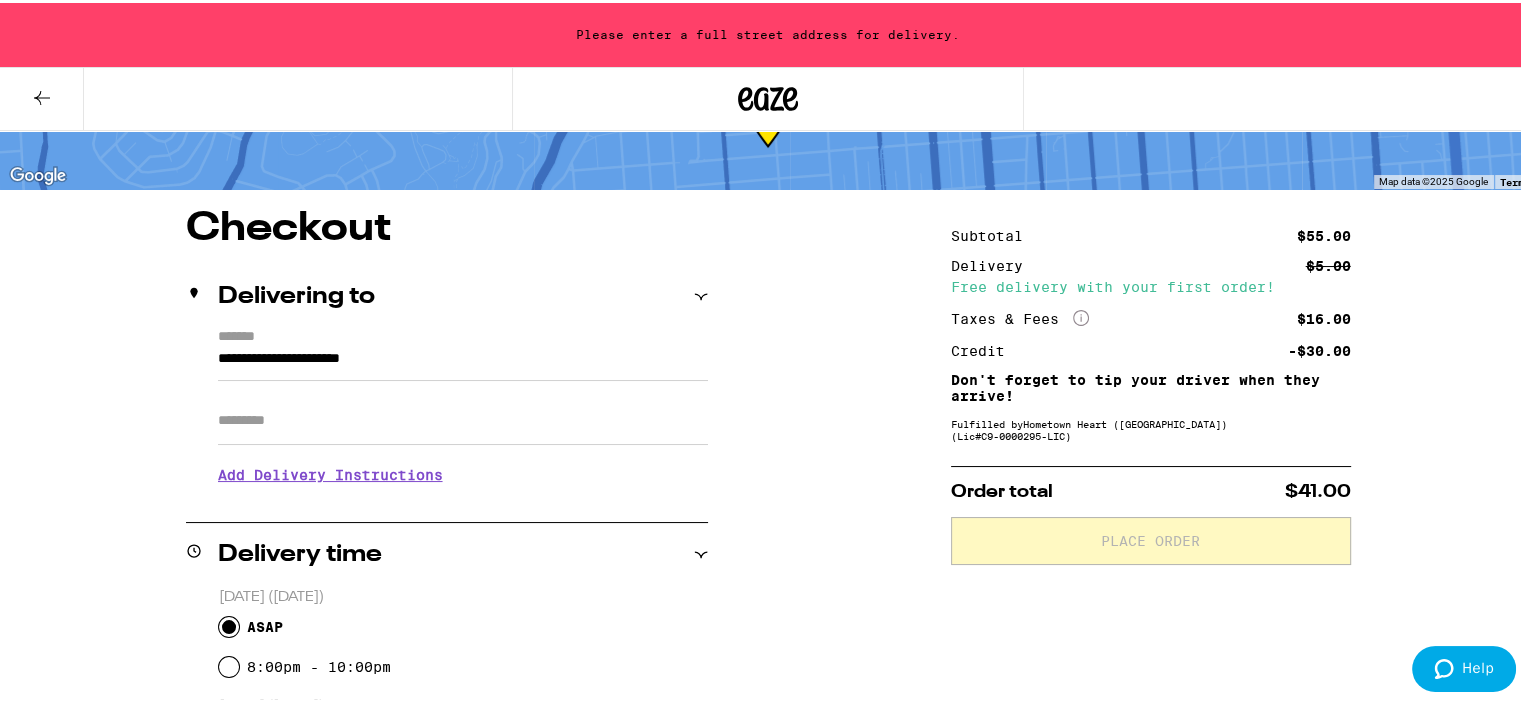 click on "**********" at bounding box center [463, 361] 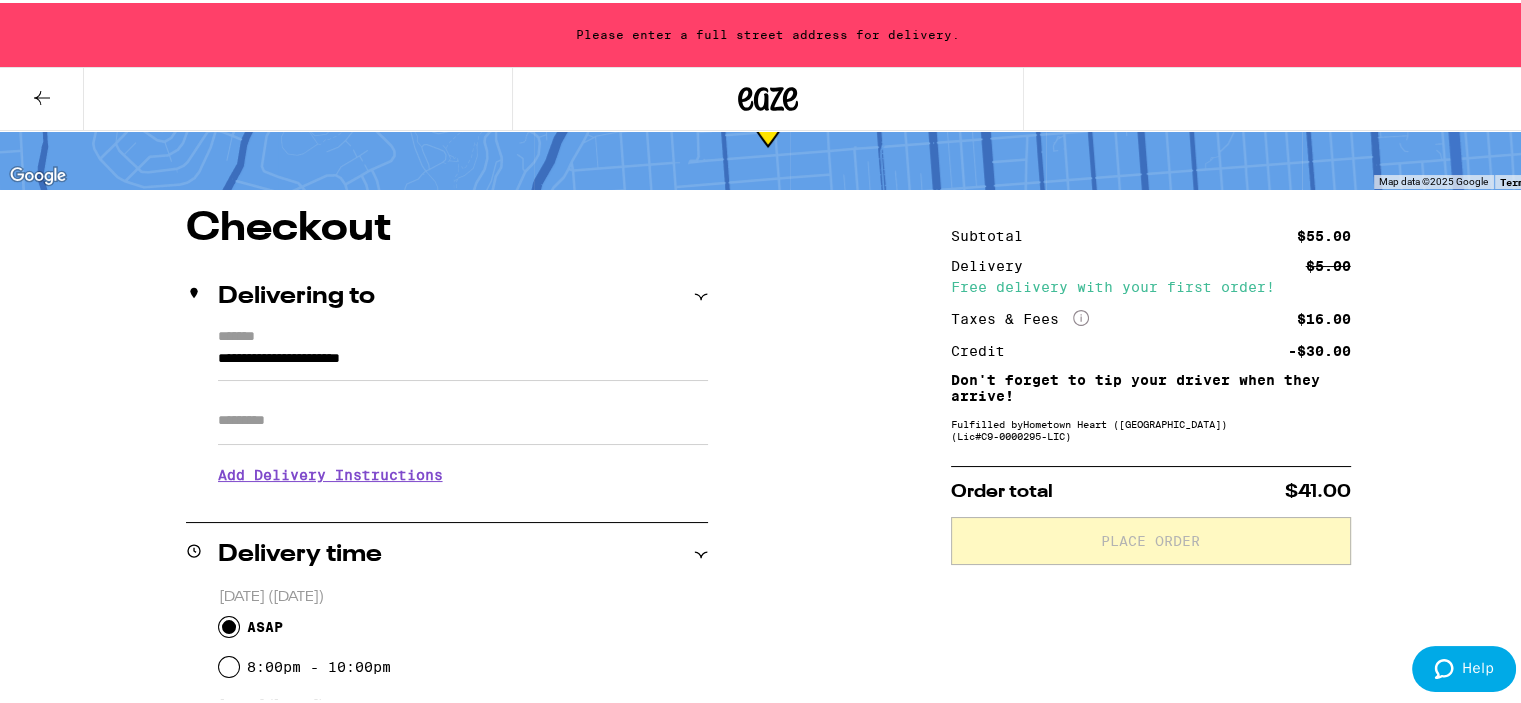 click on "**********" at bounding box center [447, 412] 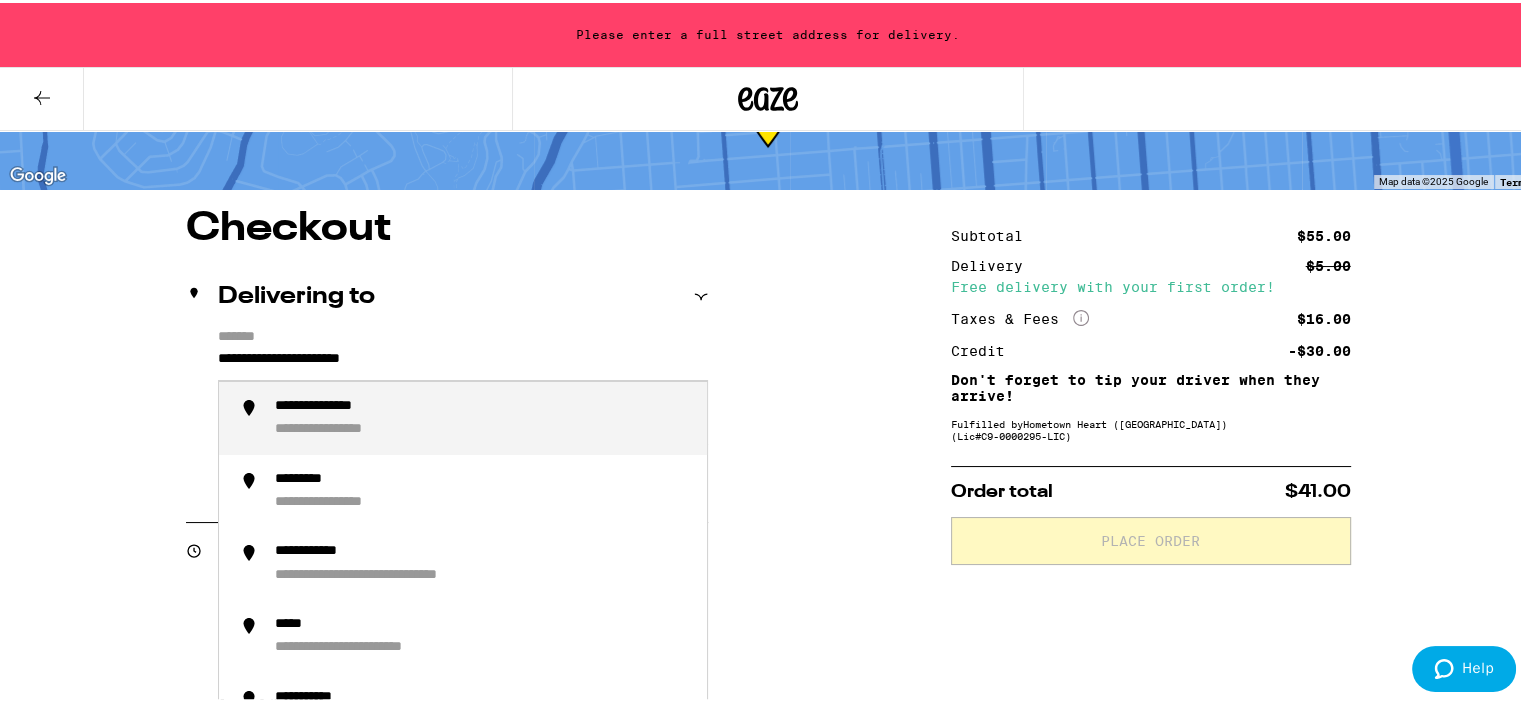 drag, startPoint x: 211, startPoint y: 355, endPoint x: 530, endPoint y: 355, distance: 319 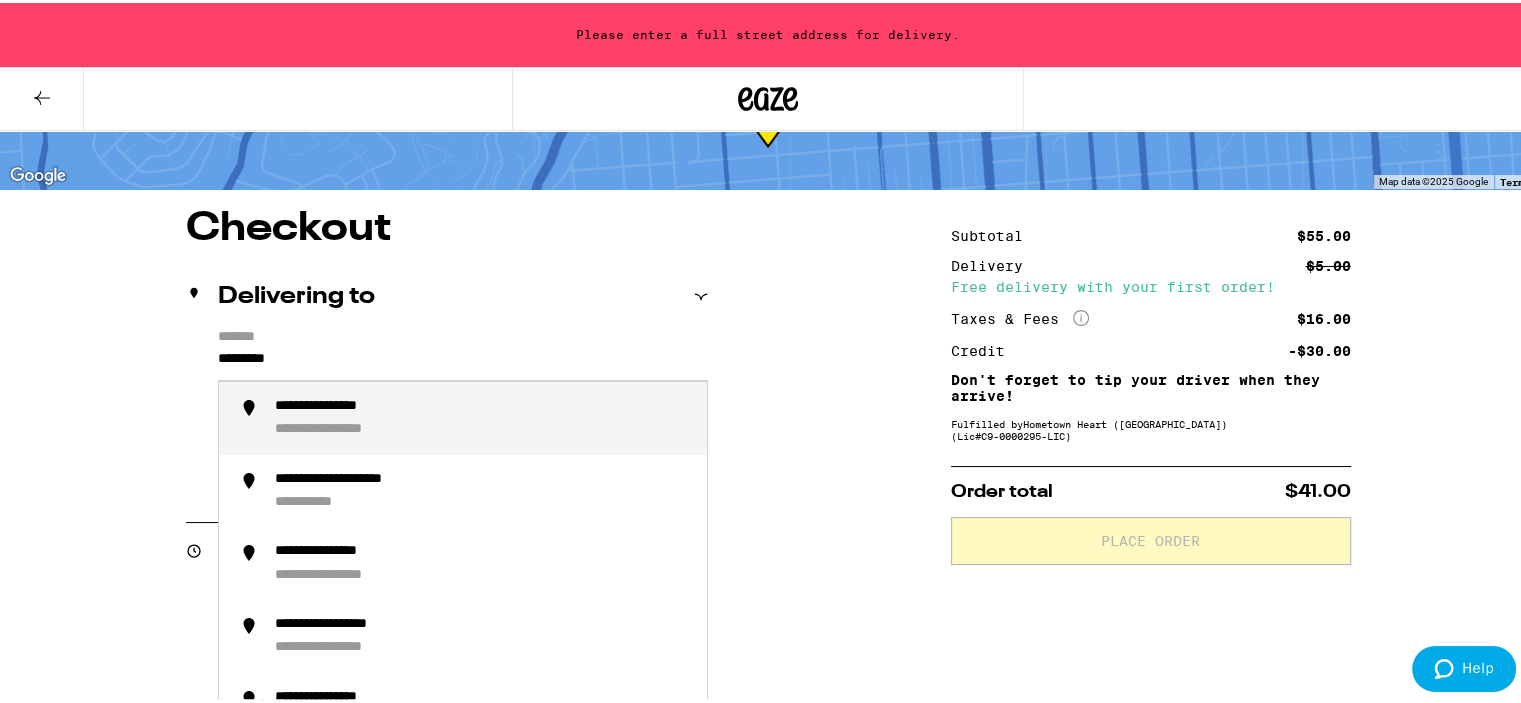 click on "**********" at bounding box center (347, 404) 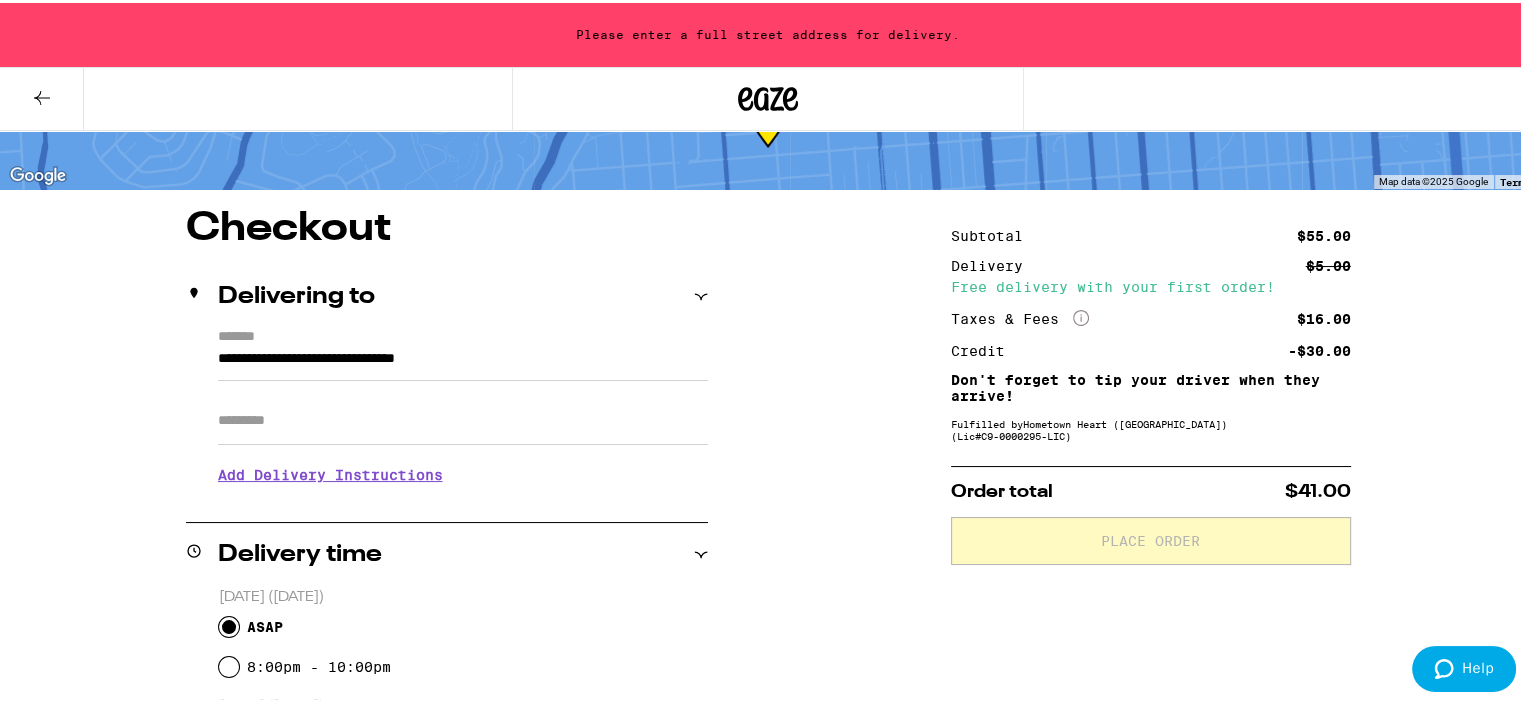 type on "**********" 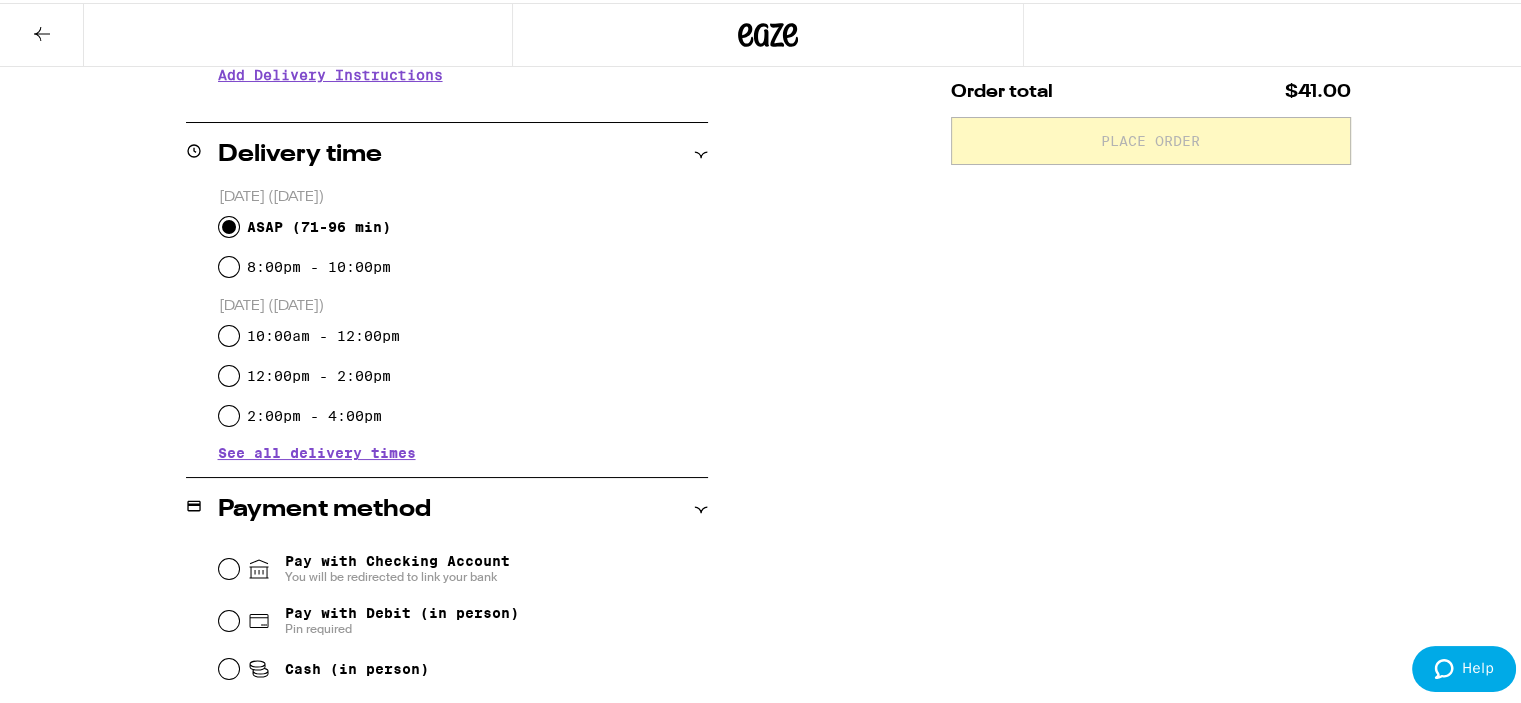 scroll, scrollTop: 636, scrollLeft: 0, axis: vertical 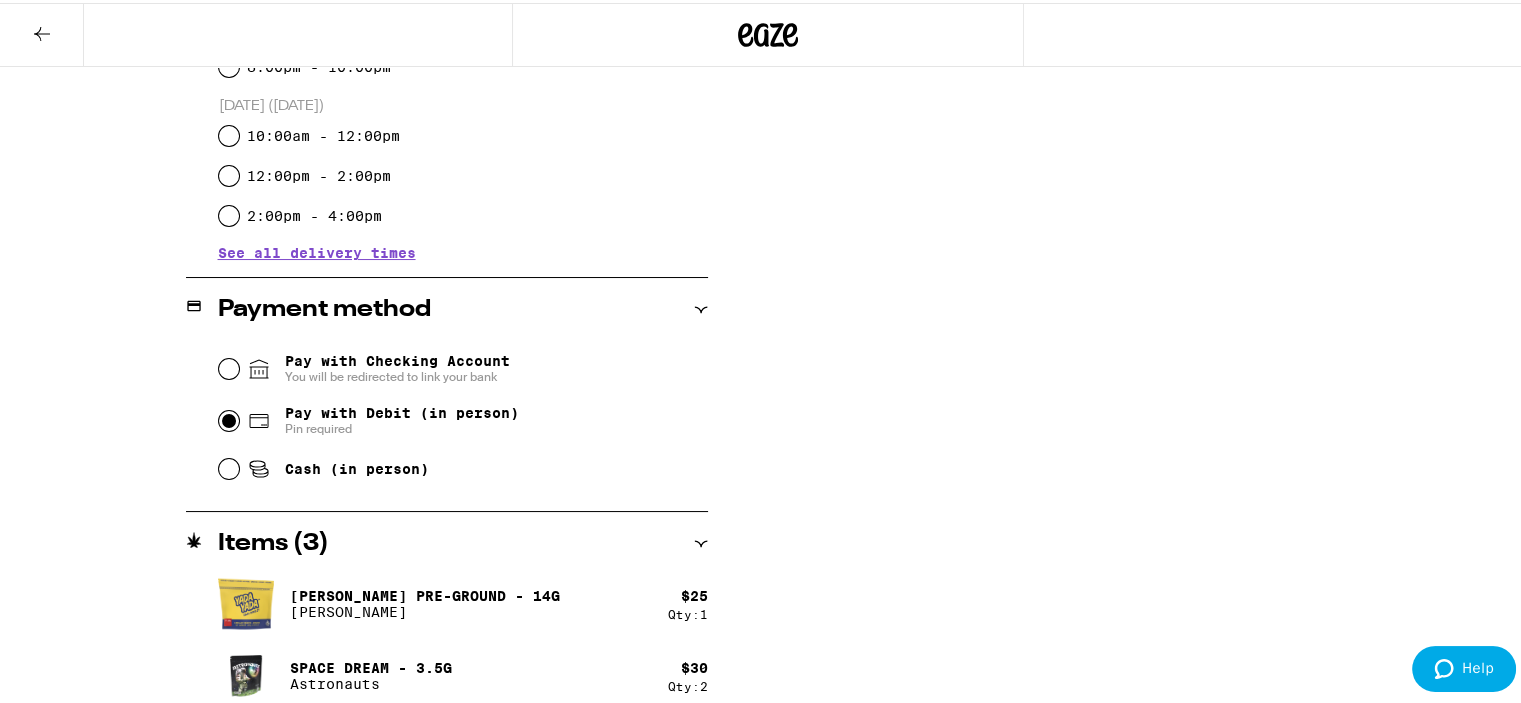 click on "Pay with Debit (in person) Pin required" at bounding box center [229, 418] 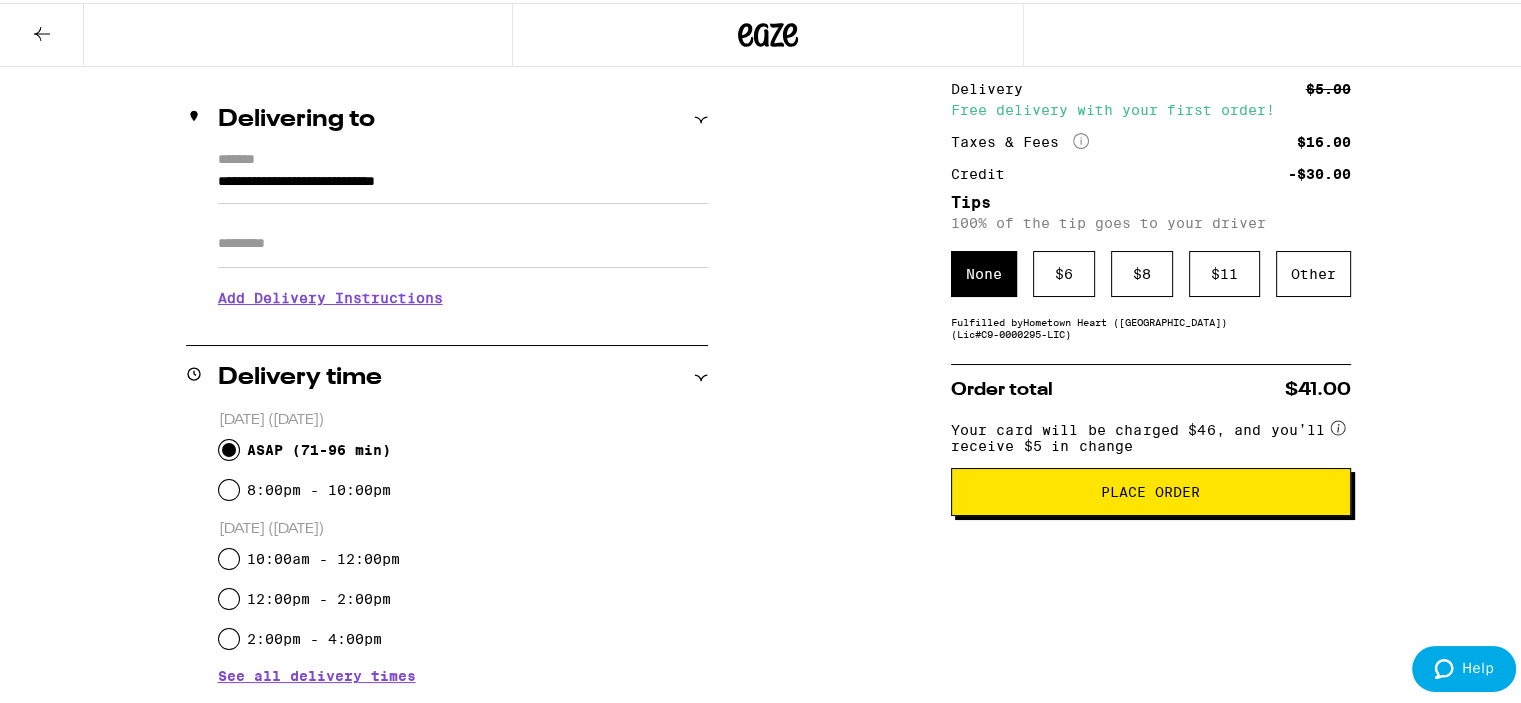 scroll, scrollTop: 50, scrollLeft: 0, axis: vertical 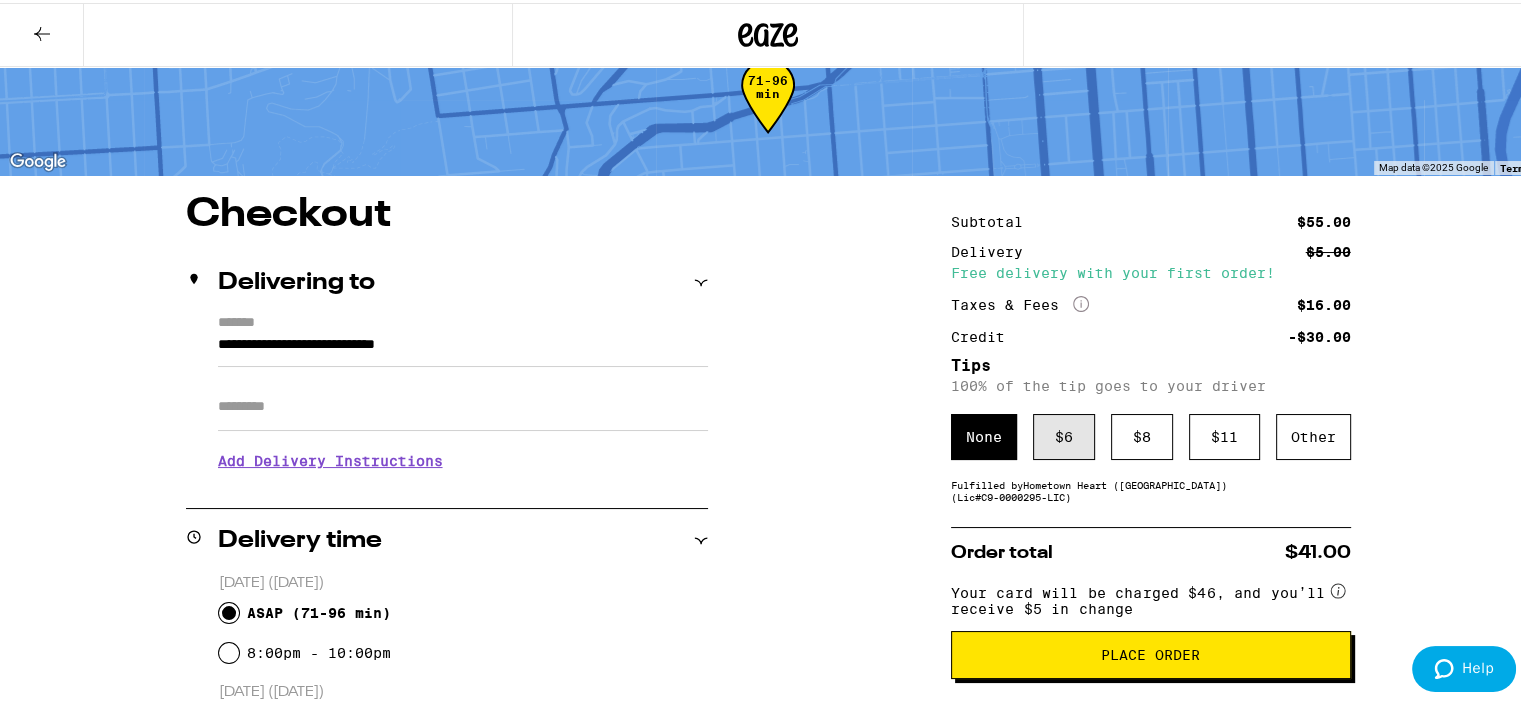 click on "$ 6" at bounding box center [1064, 434] 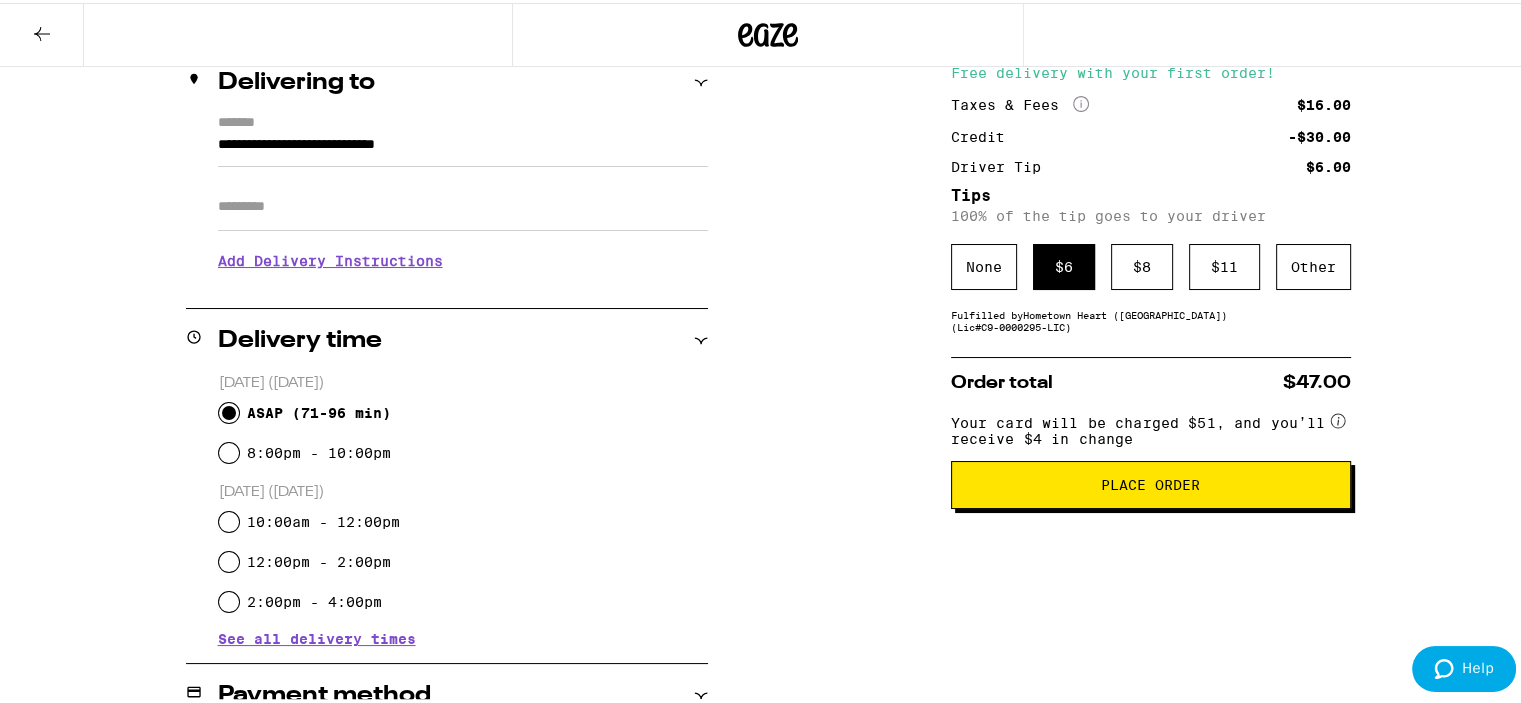 scroll, scrollTop: 150, scrollLeft: 0, axis: vertical 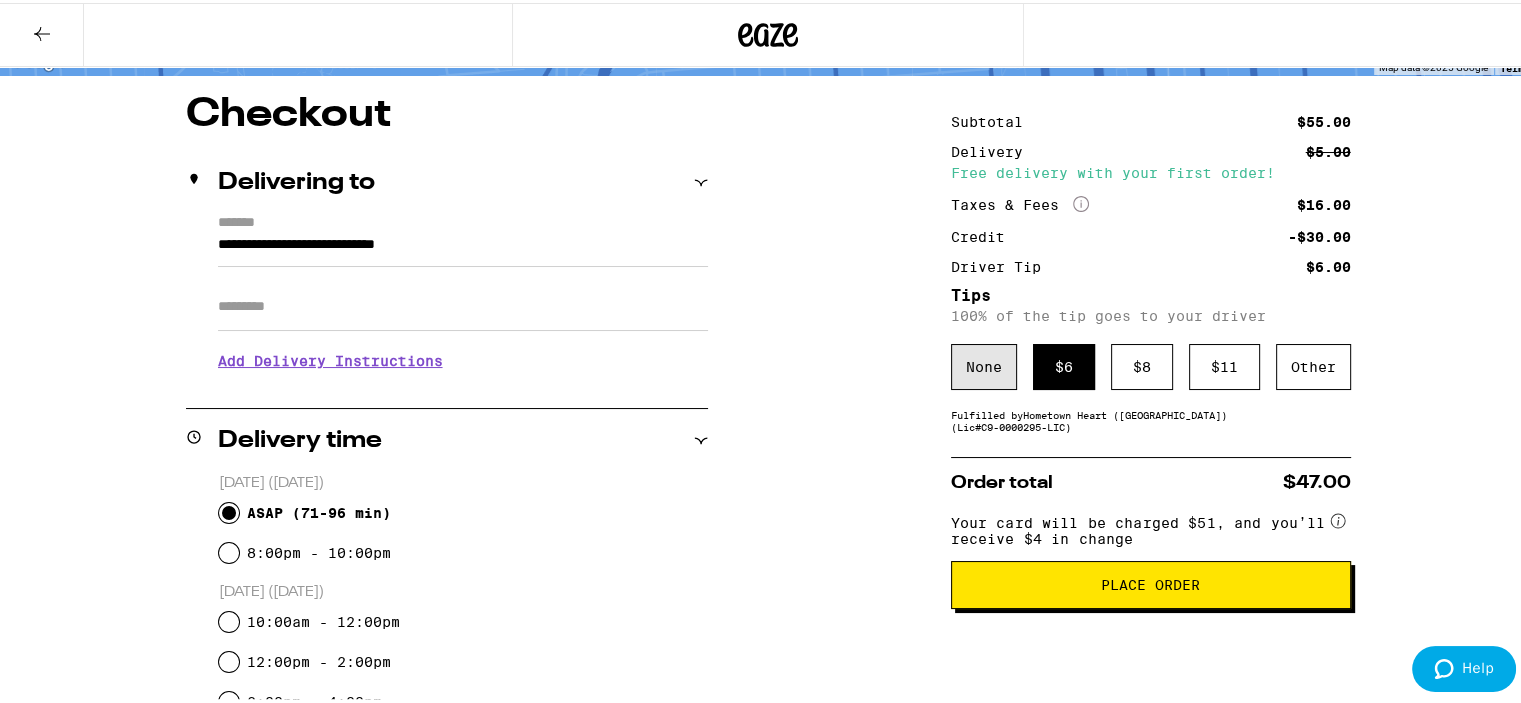 click on "None" at bounding box center [984, 364] 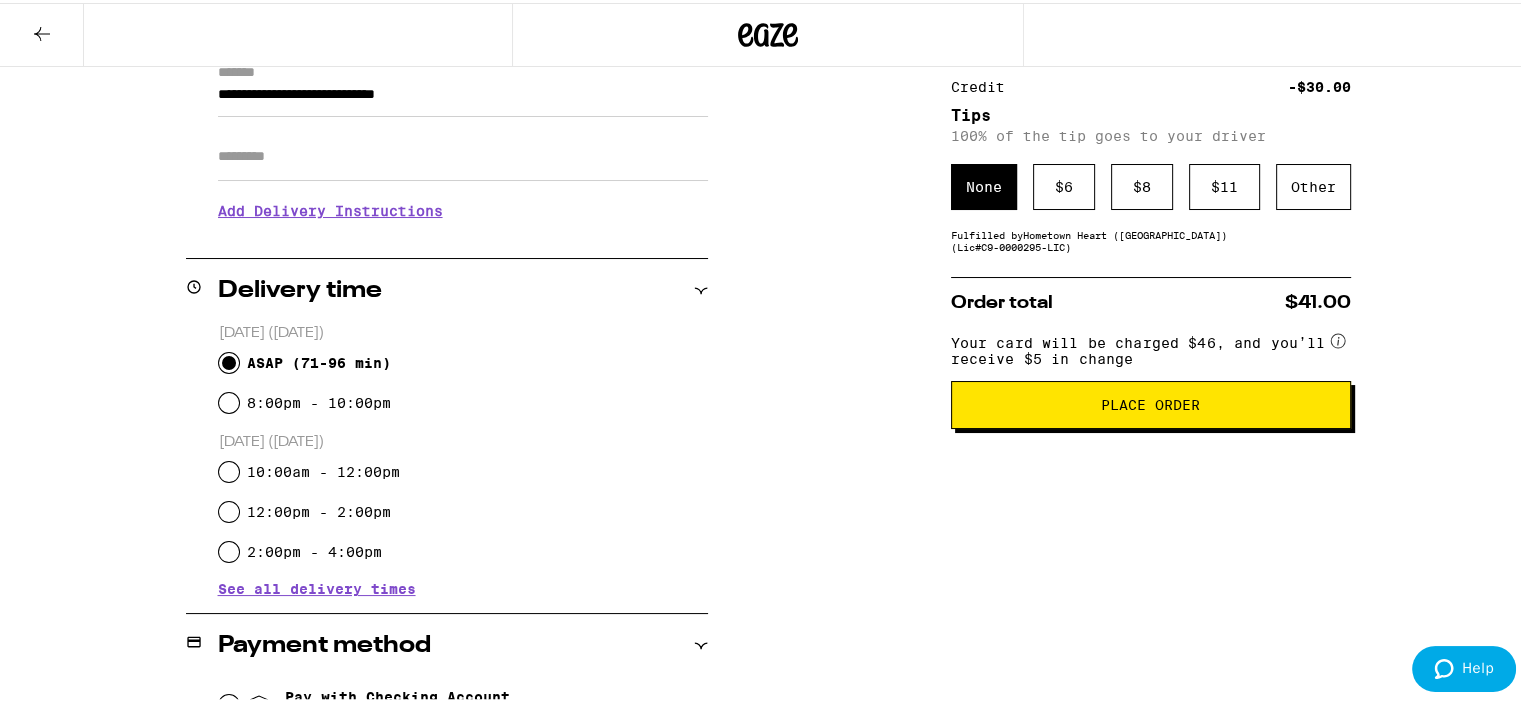 scroll, scrollTop: 100, scrollLeft: 0, axis: vertical 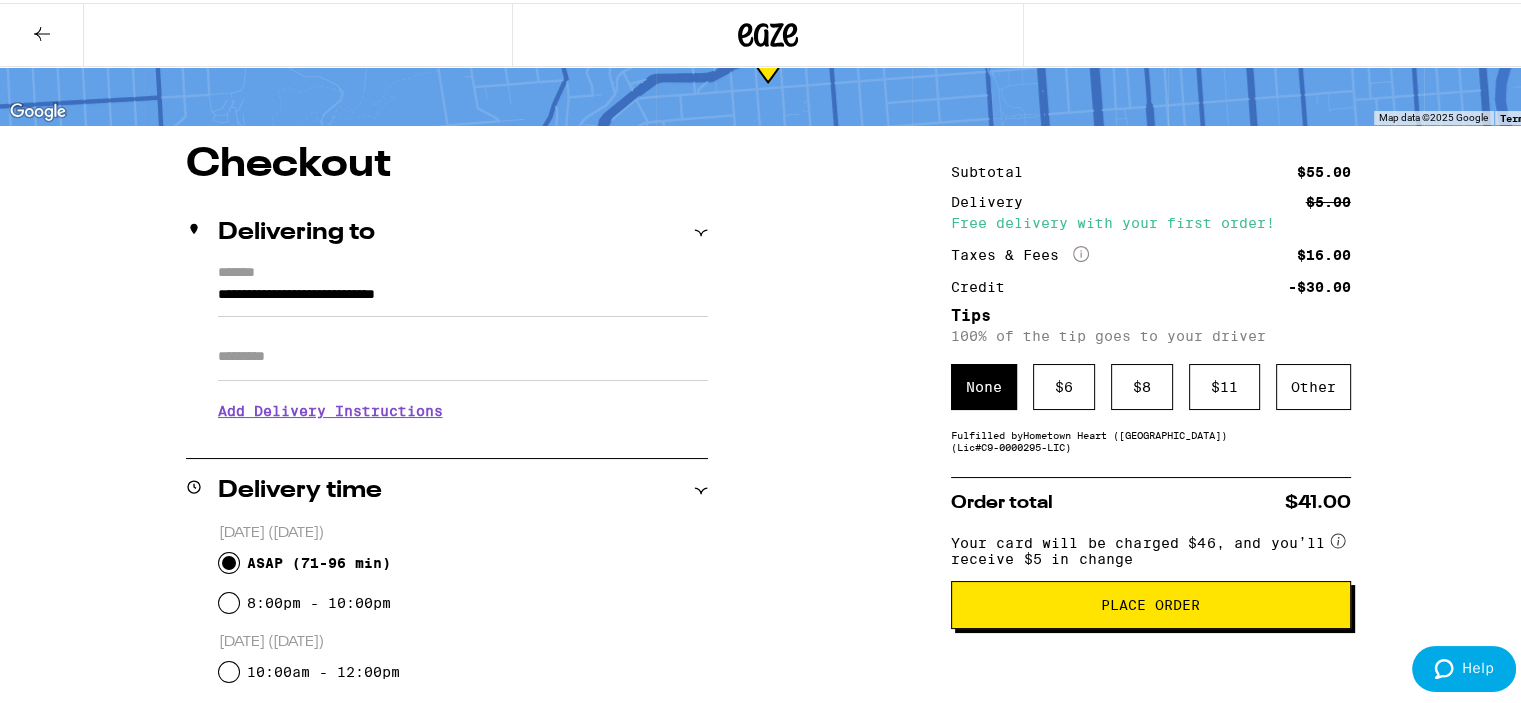 click on "Place Order" at bounding box center [1150, 602] 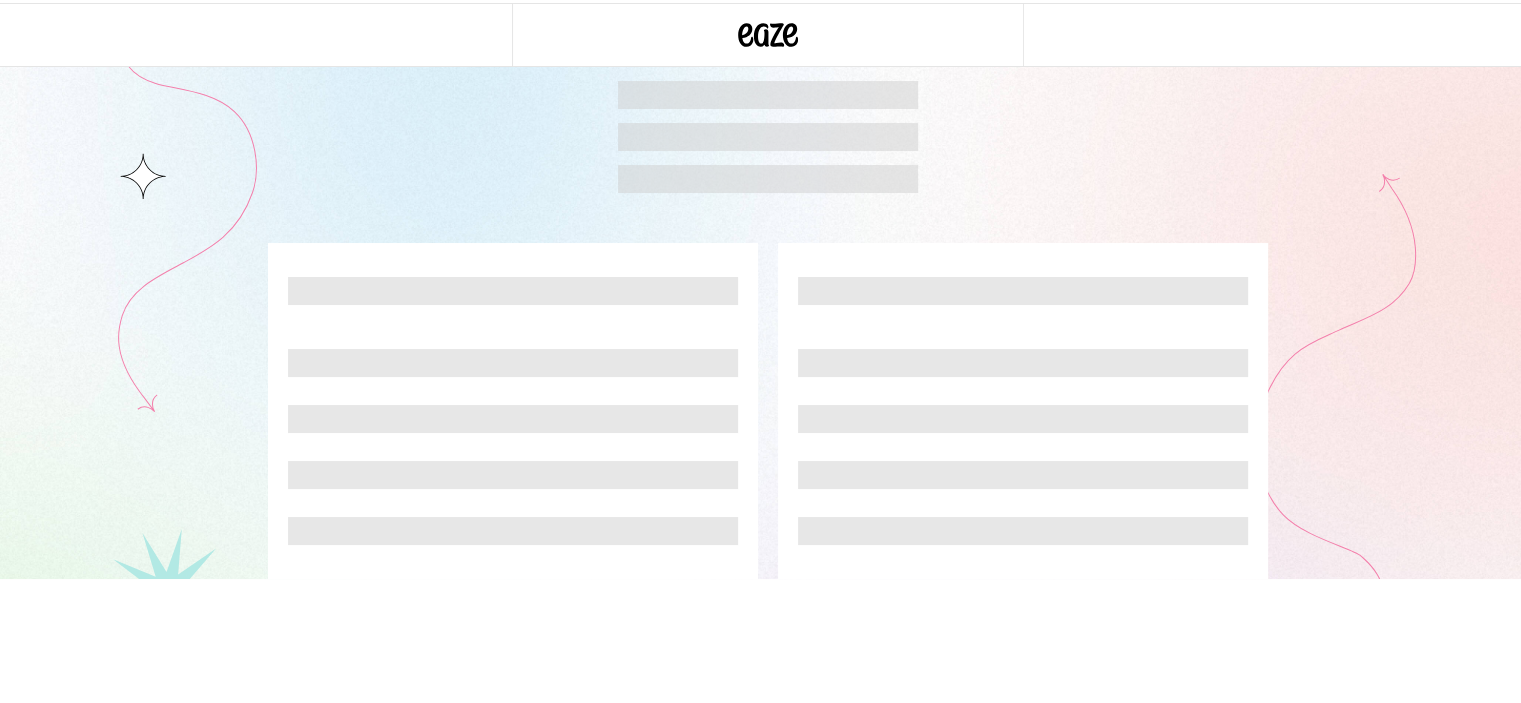 scroll, scrollTop: 0, scrollLeft: 0, axis: both 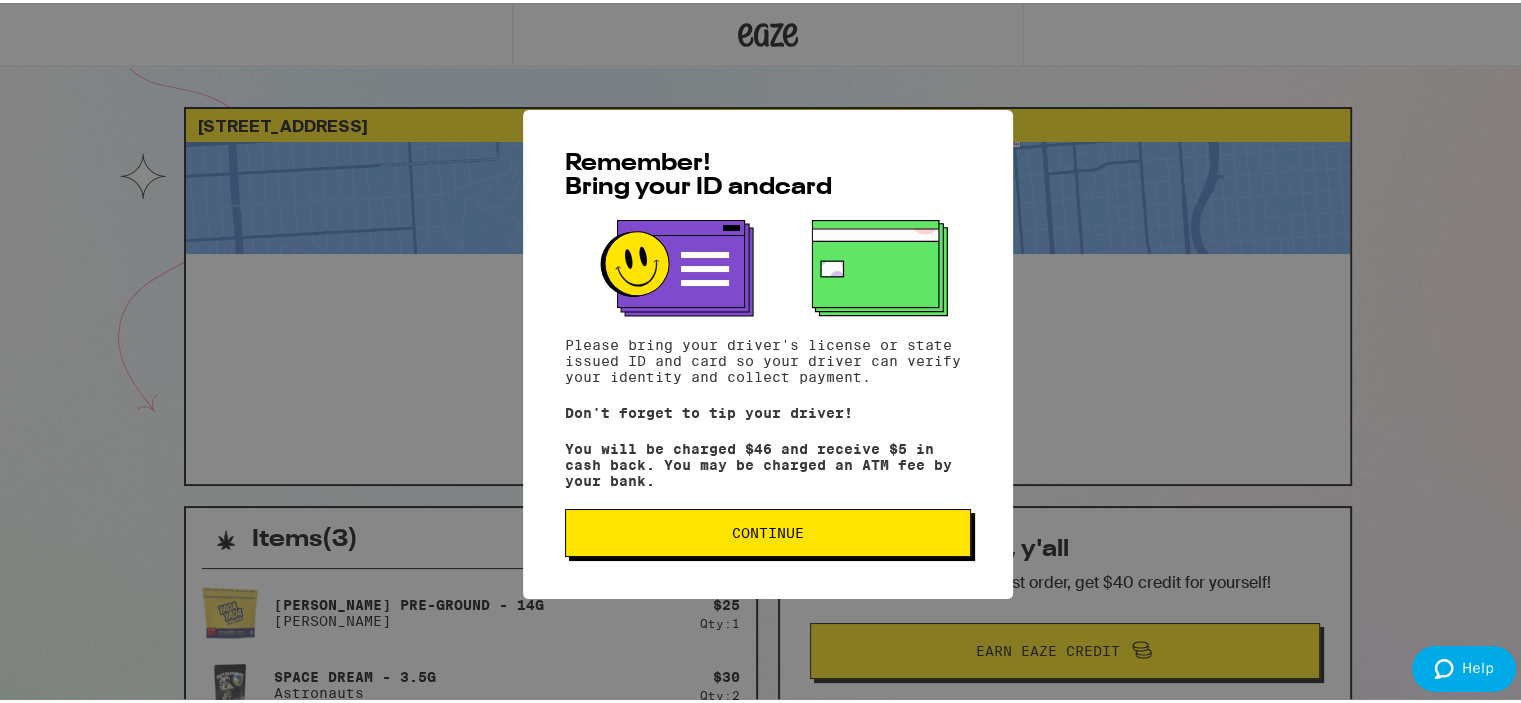 click on "Continue" at bounding box center (768, 530) 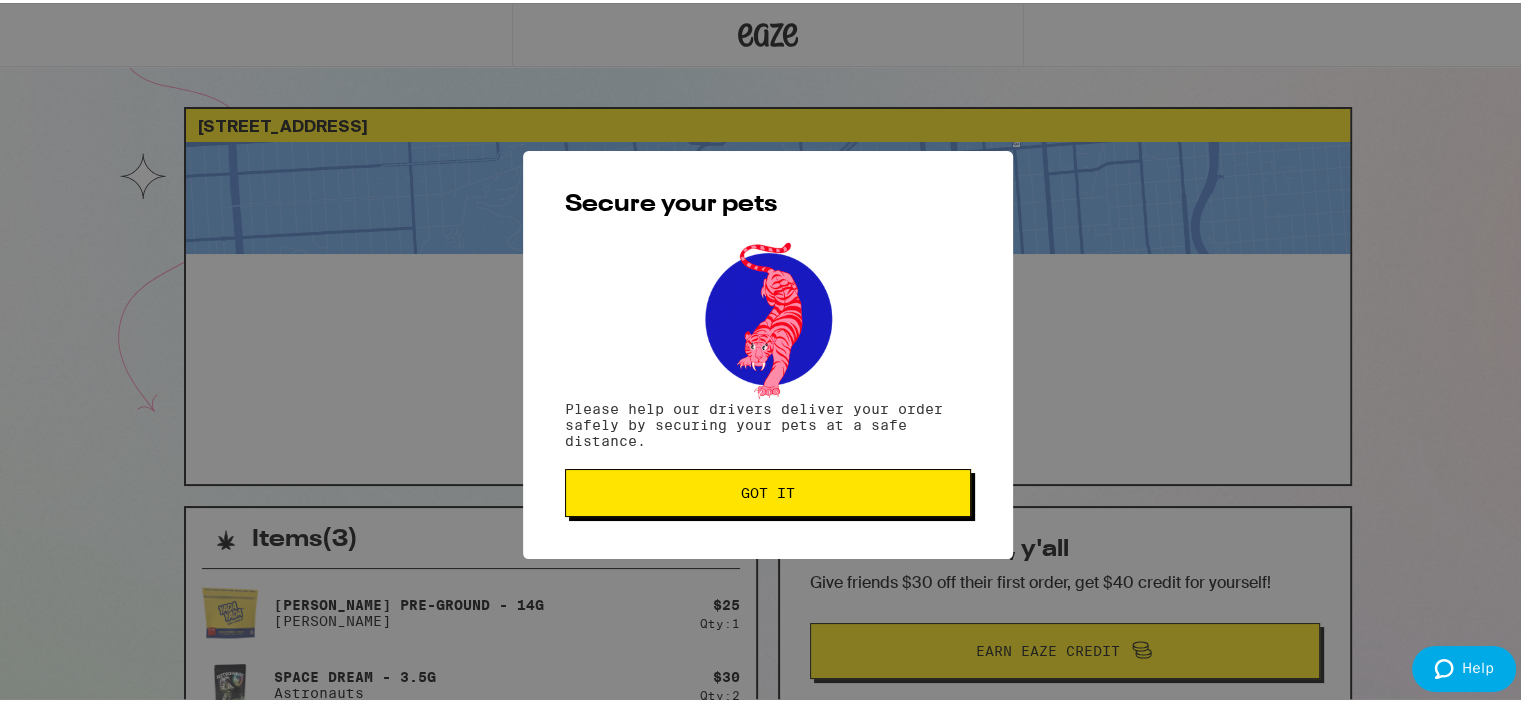 click on "Got it" at bounding box center [768, 490] 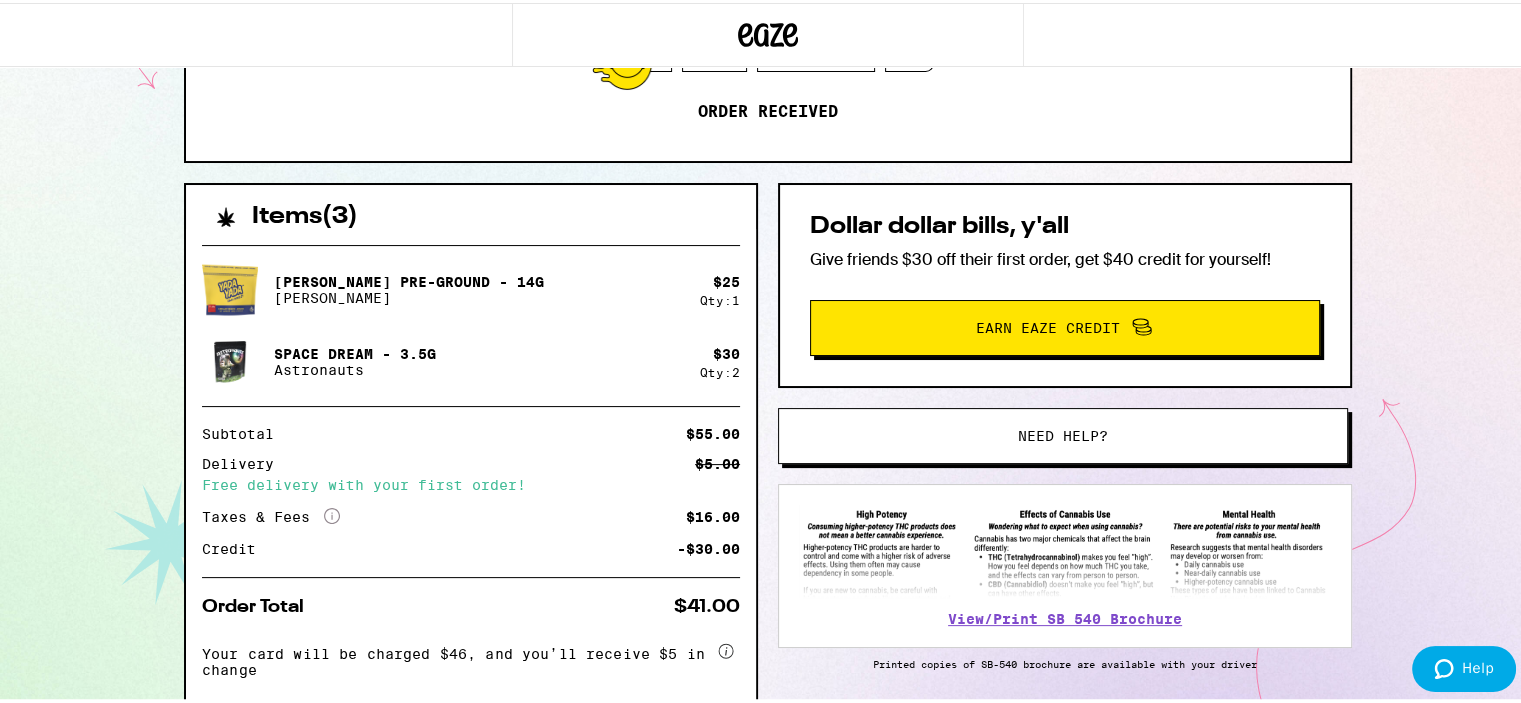 scroll, scrollTop: 423, scrollLeft: 0, axis: vertical 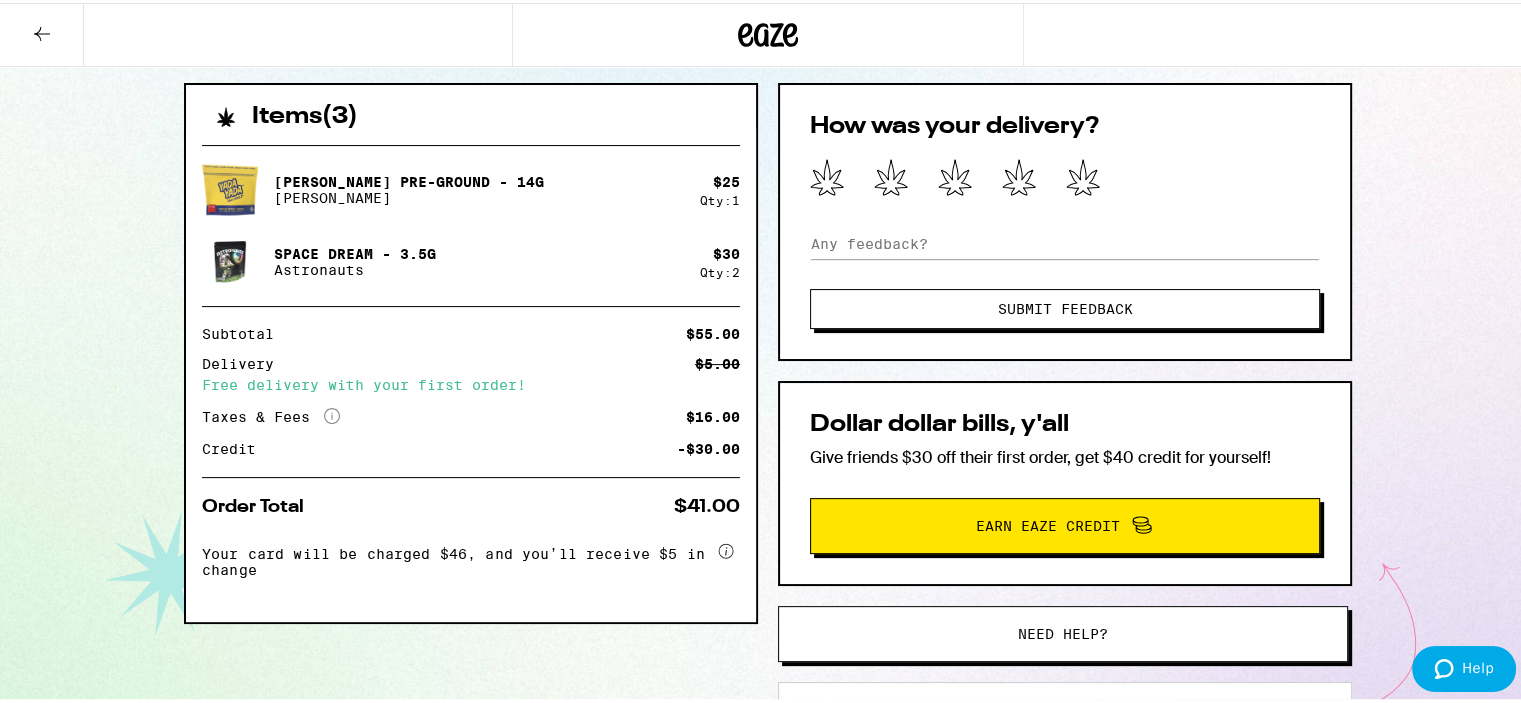 click at bounding box center (1065, 176) 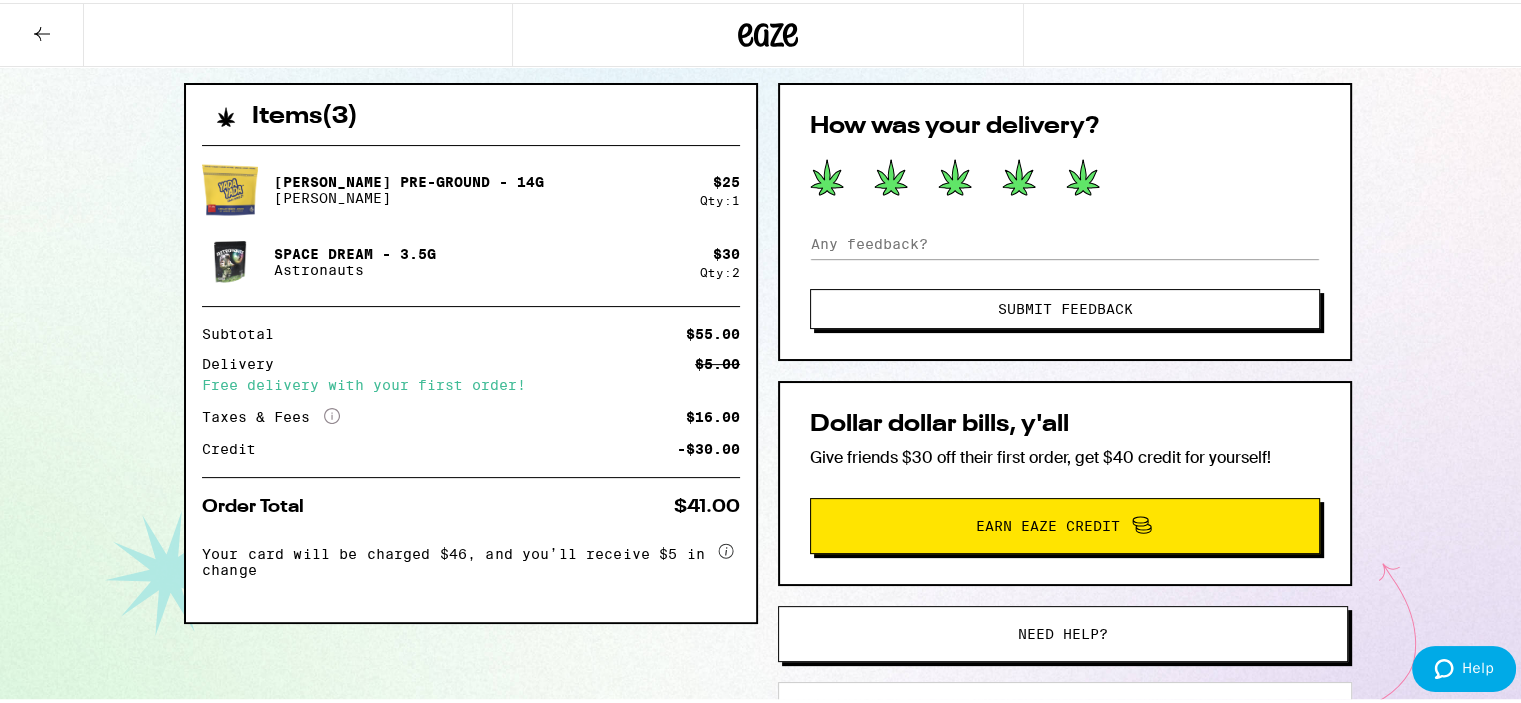 click 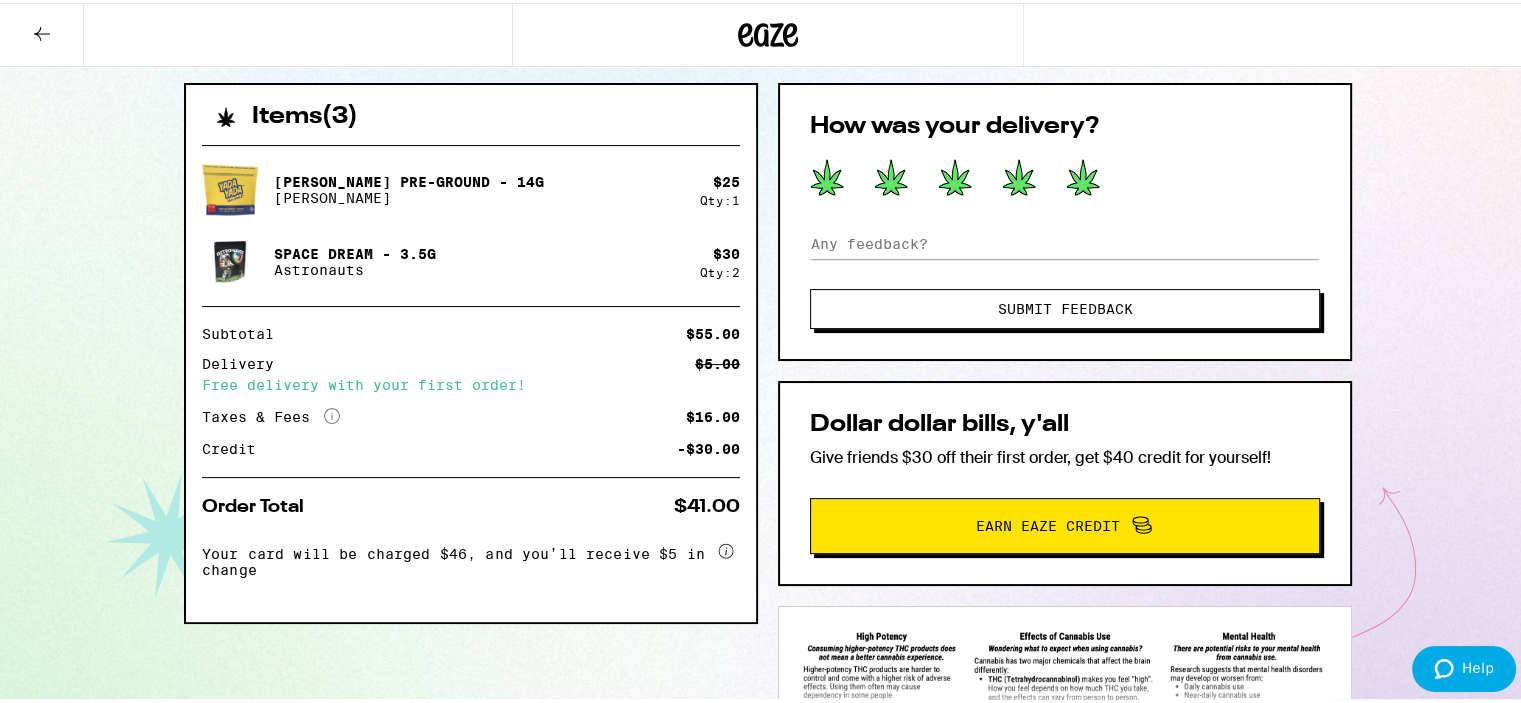 click on "Submit Feedback" at bounding box center [1065, 306] 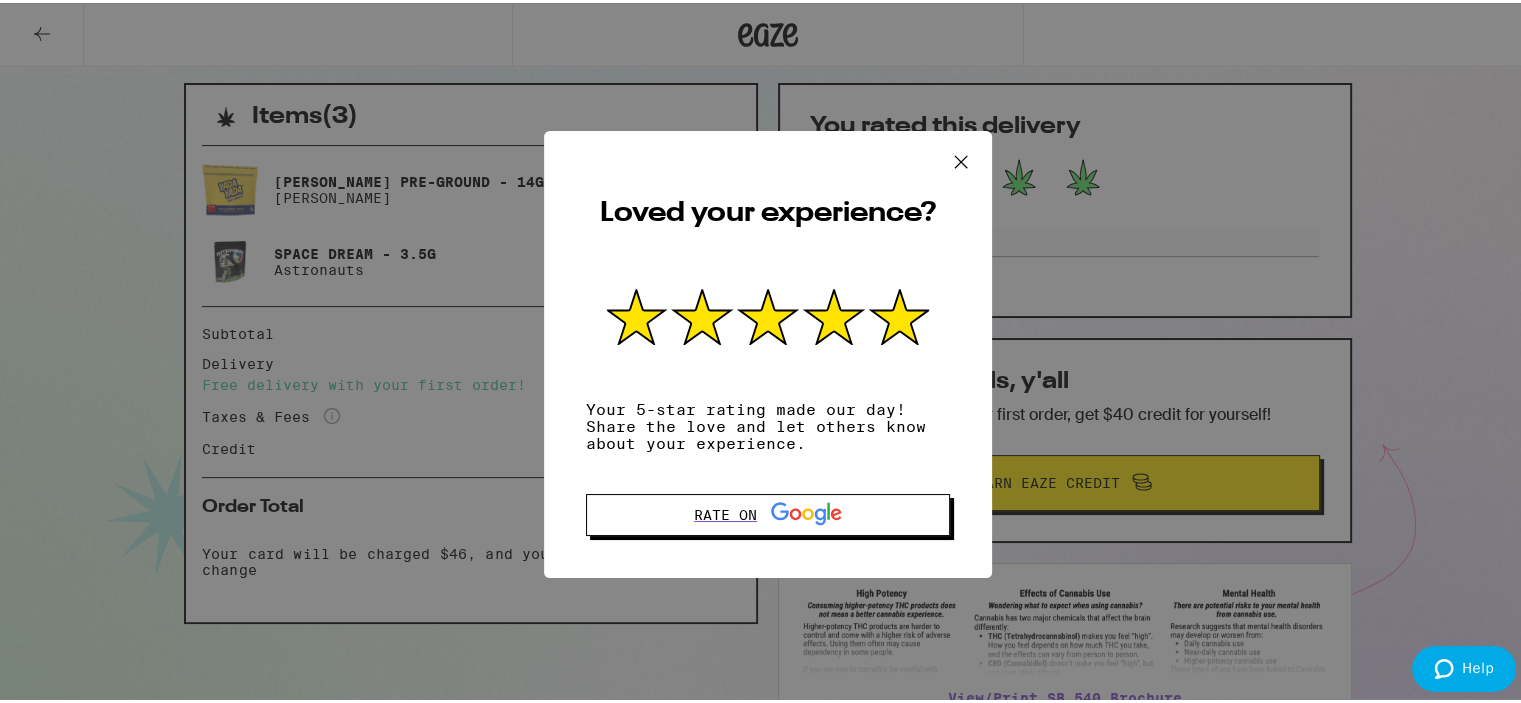 click 